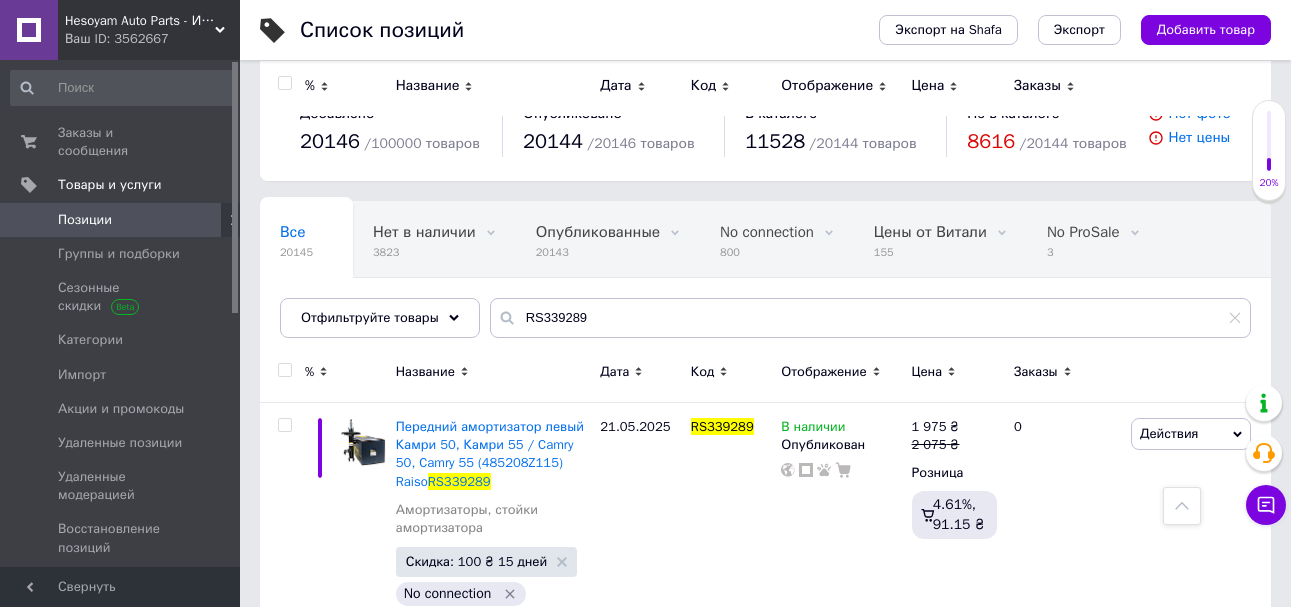 scroll, scrollTop: 118, scrollLeft: 0, axis: vertical 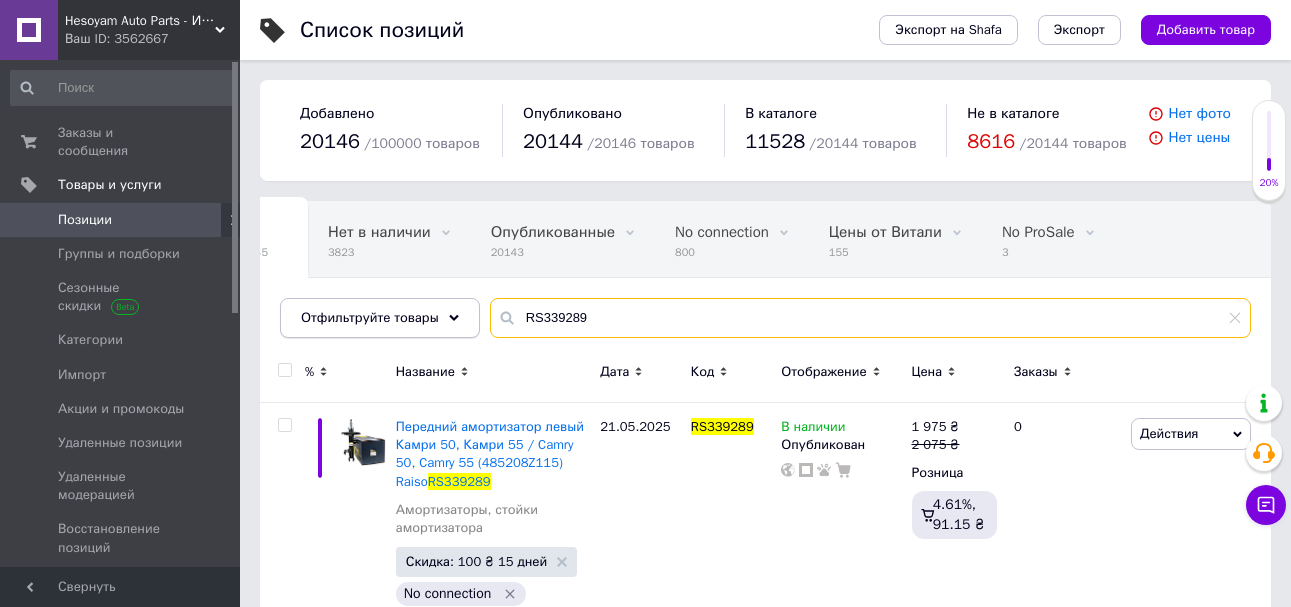 drag, startPoint x: 407, startPoint y: 314, endPoint x: 364, endPoint y: 317, distance: 43.104523 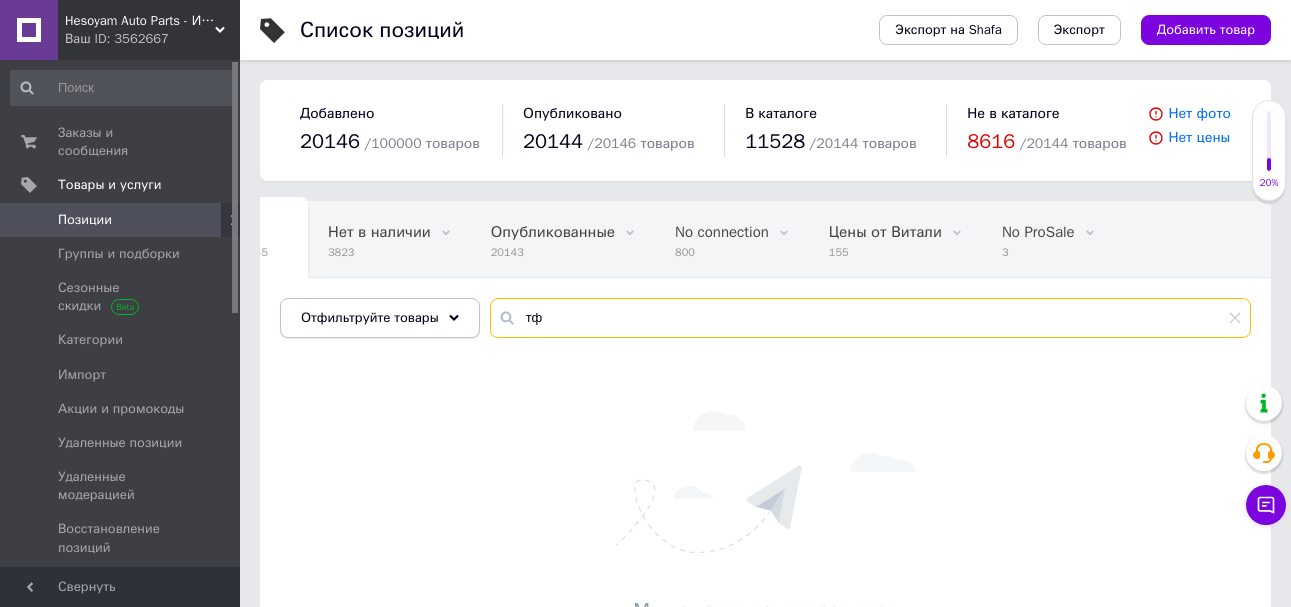 type on "т" 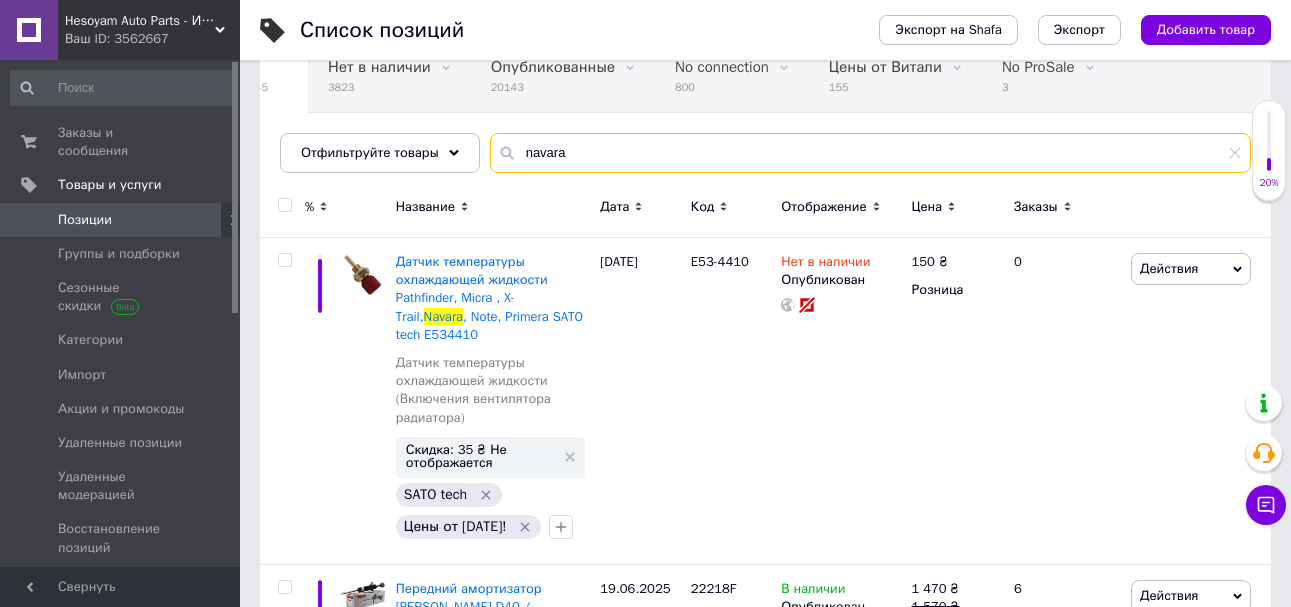 scroll, scrollTop: 500, scrollLeft: 0, axis: vertical 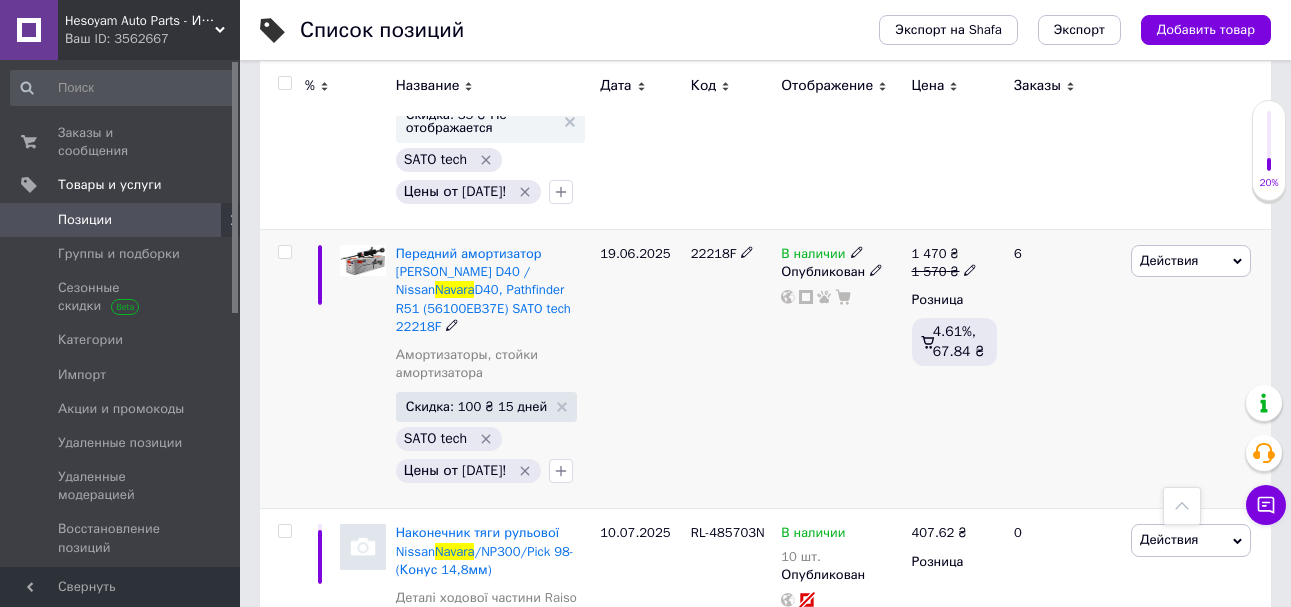 type on "navara" 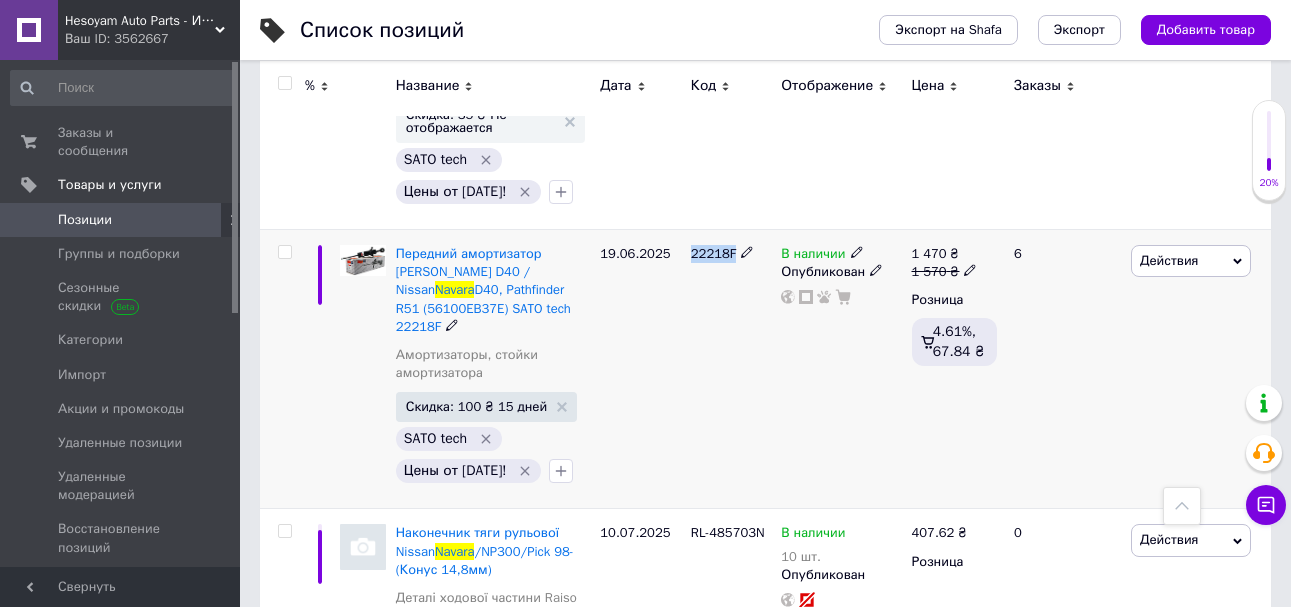 click on "22218F" at bounding box center [713, 253] 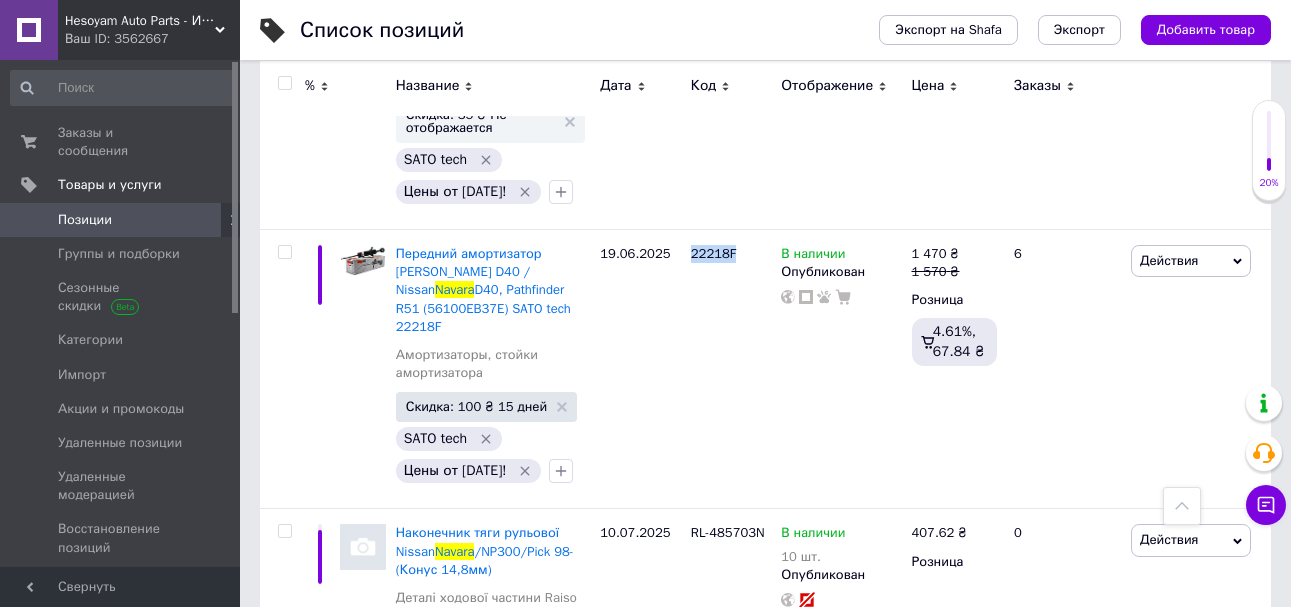 copy on "22218F" 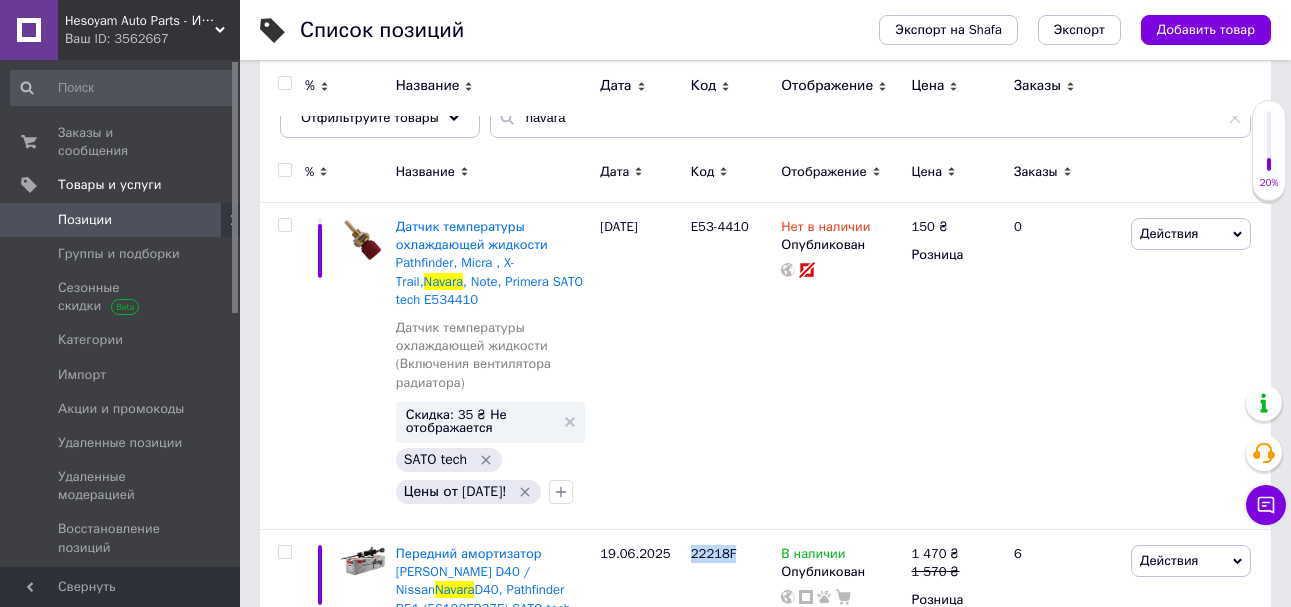 scroll, scrollTop: 400, scrollLeft: 0, axis: vertical 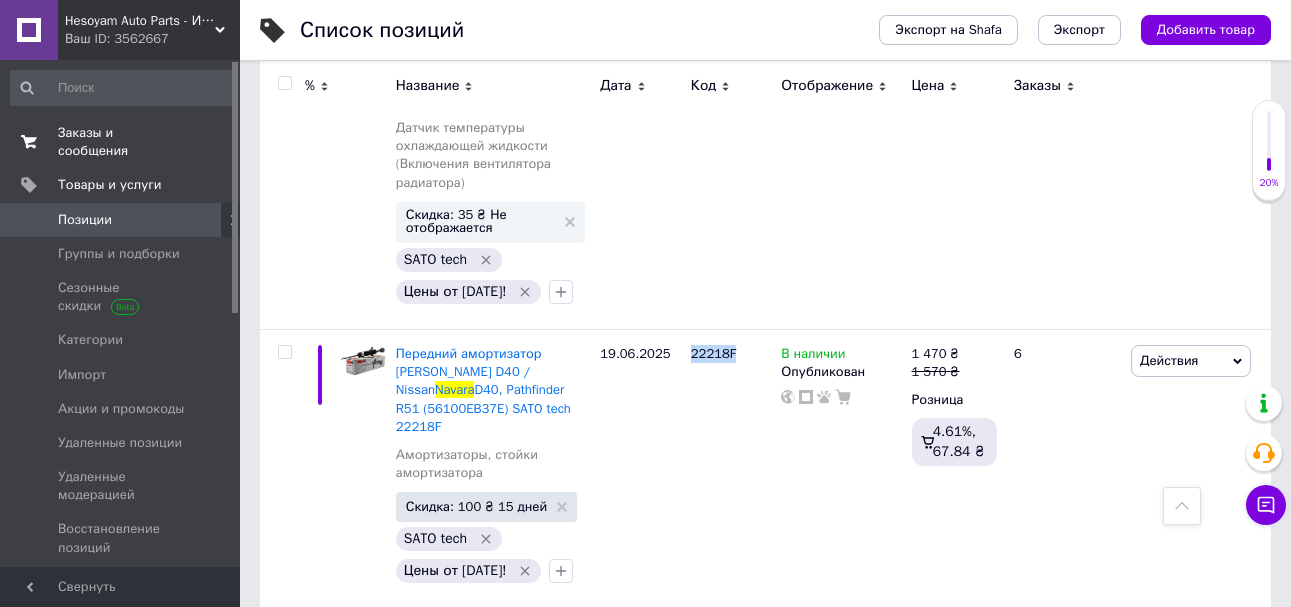click on "Заказы и сообщения" at bounding box center (121, 142) 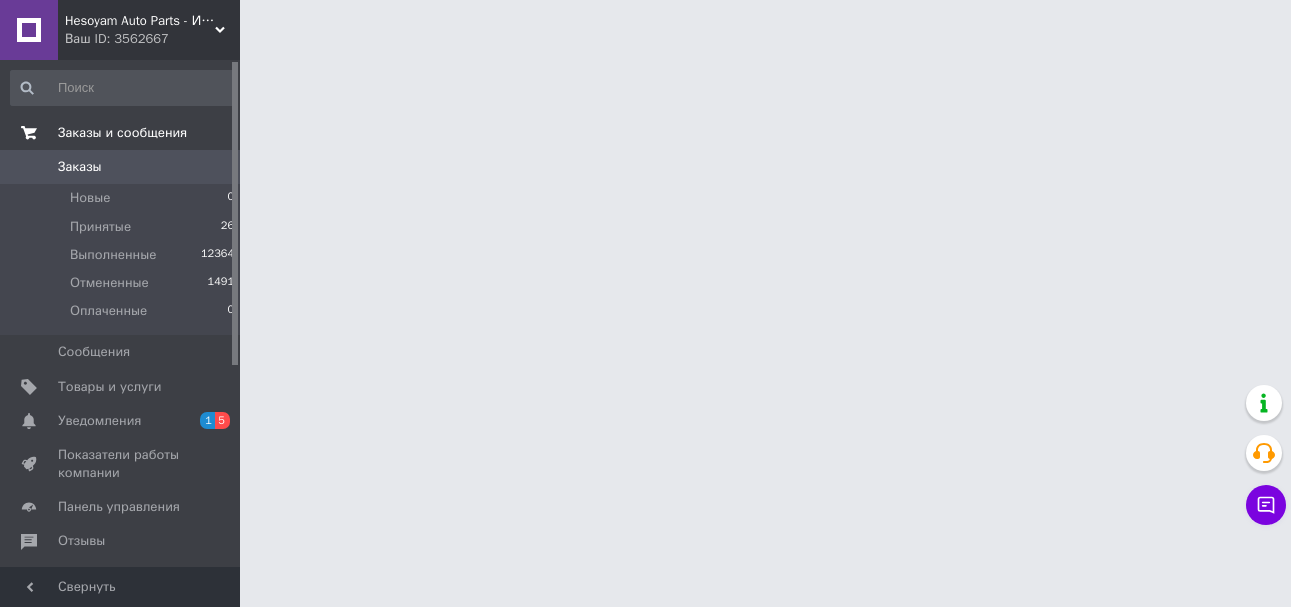 scroll, scrollTop: 0, scrollLeft: 0, axis: both 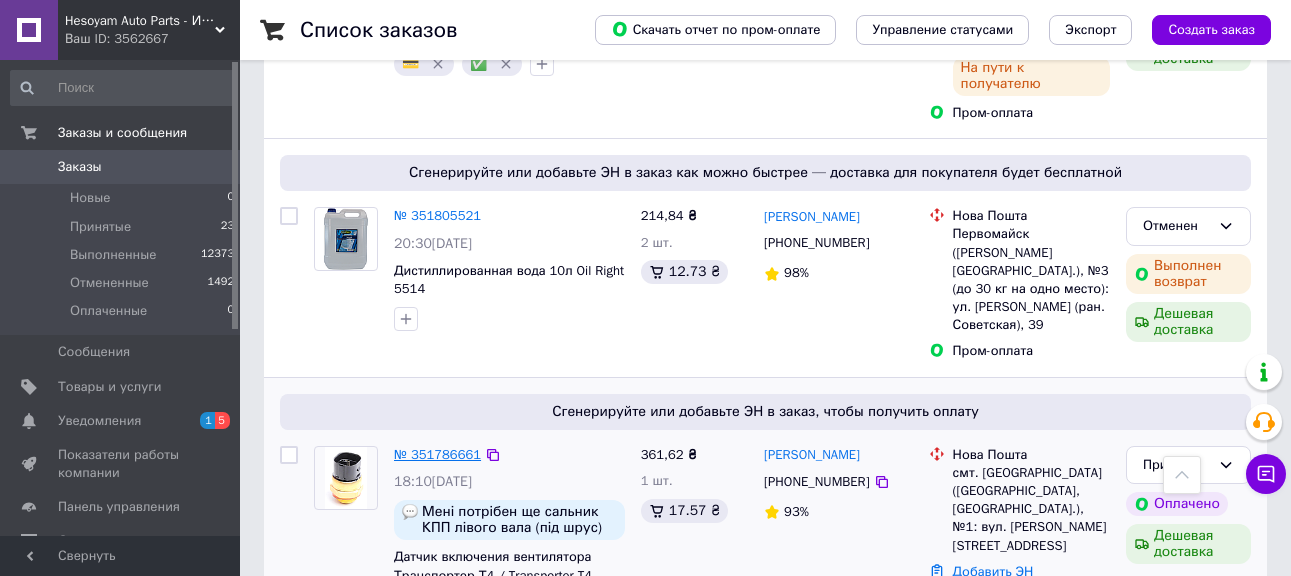 click on "№ 351786661" at bounding box center (437, 454) 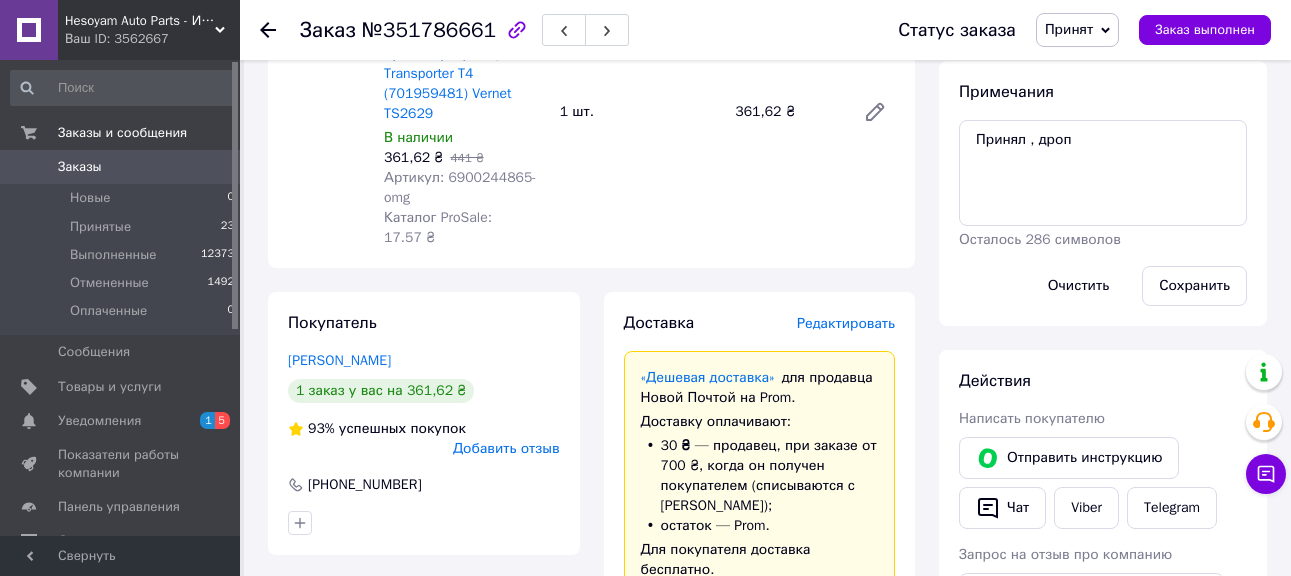 scroll, scrollTop: 700, scrollLeft: 0, axis: vertical 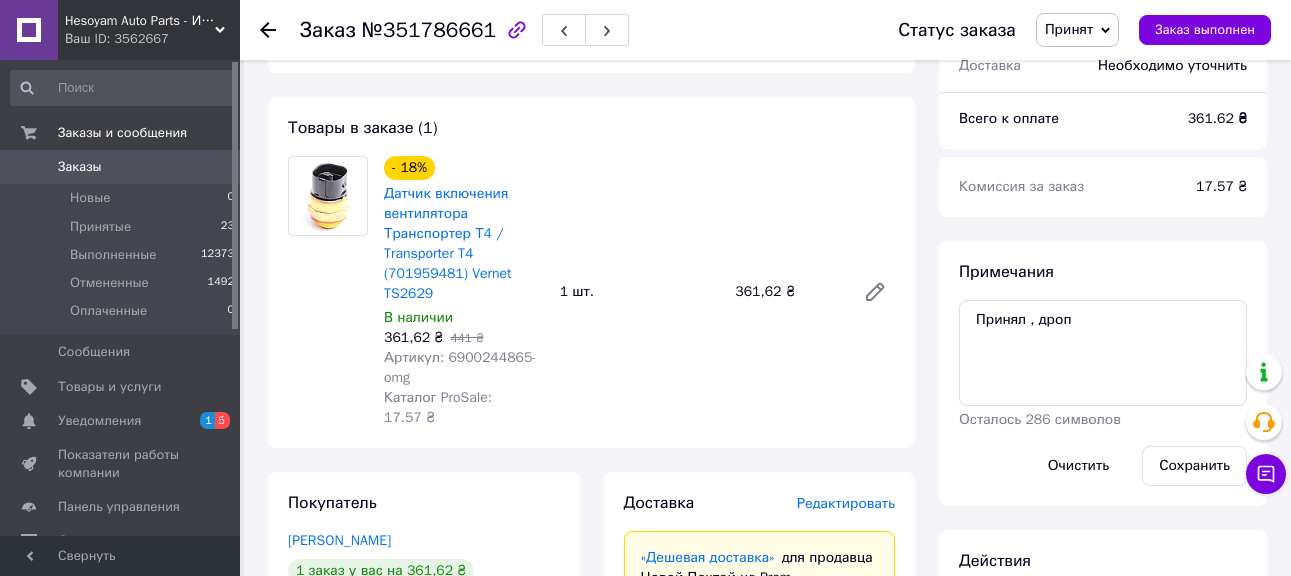 click on "Артикул: 6900244865-omg" at bounding box center [460, 367] 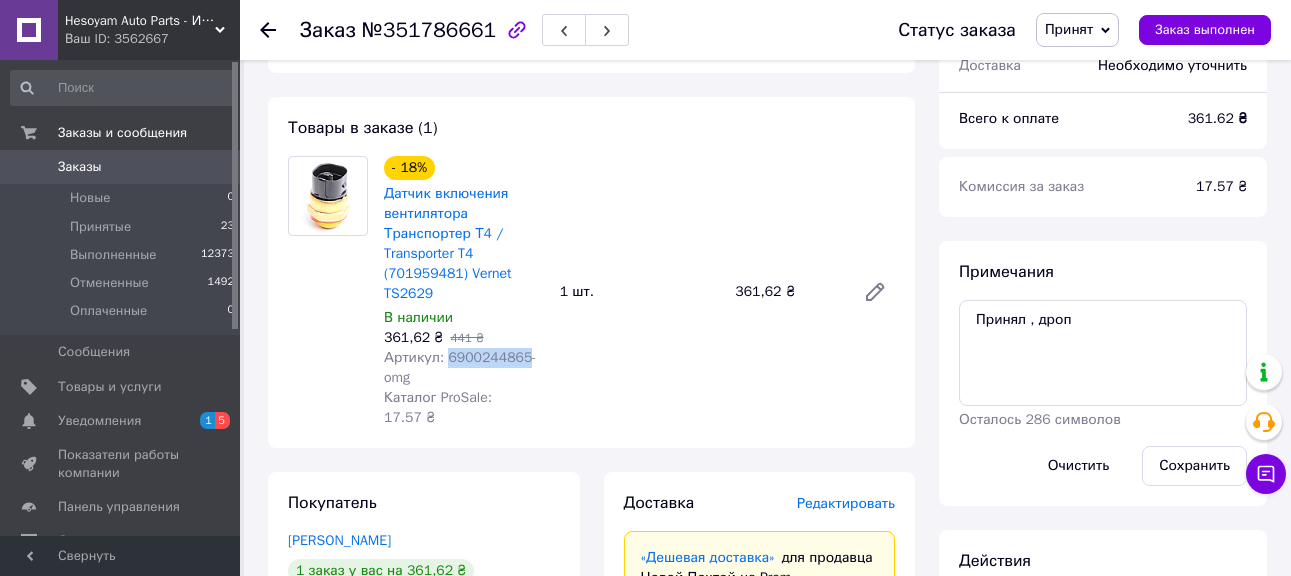 click on "Артикул: 6900244865-omg" at bounding box center (460, 367) 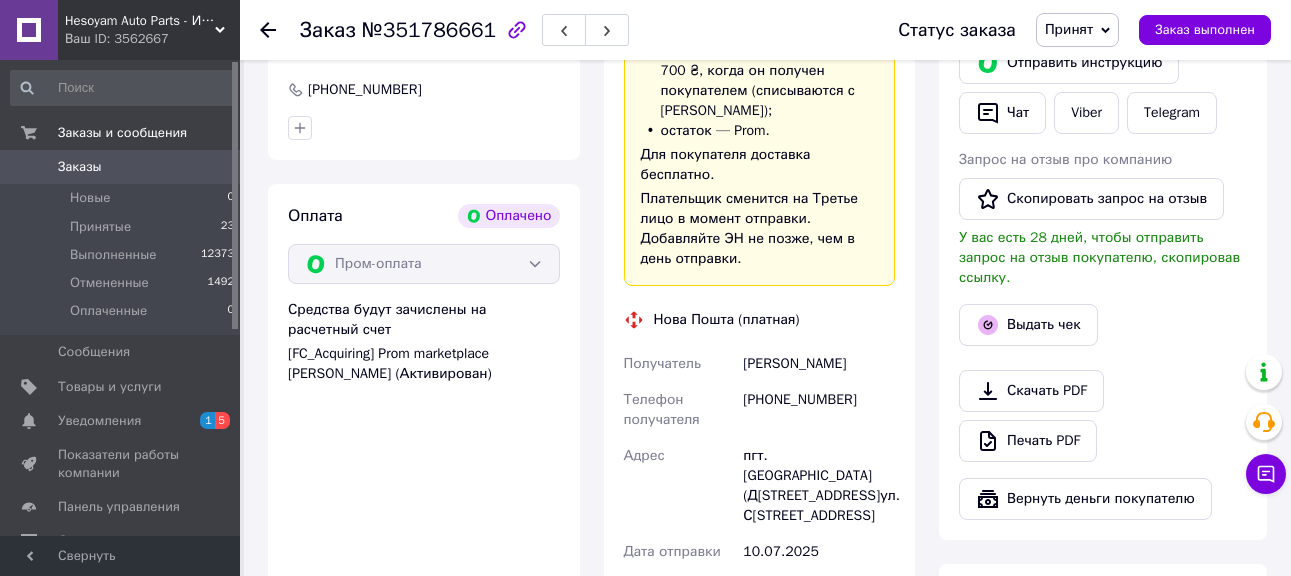 scroll, scrollTop: 1300, scrollLeft: 0, axis: vertical 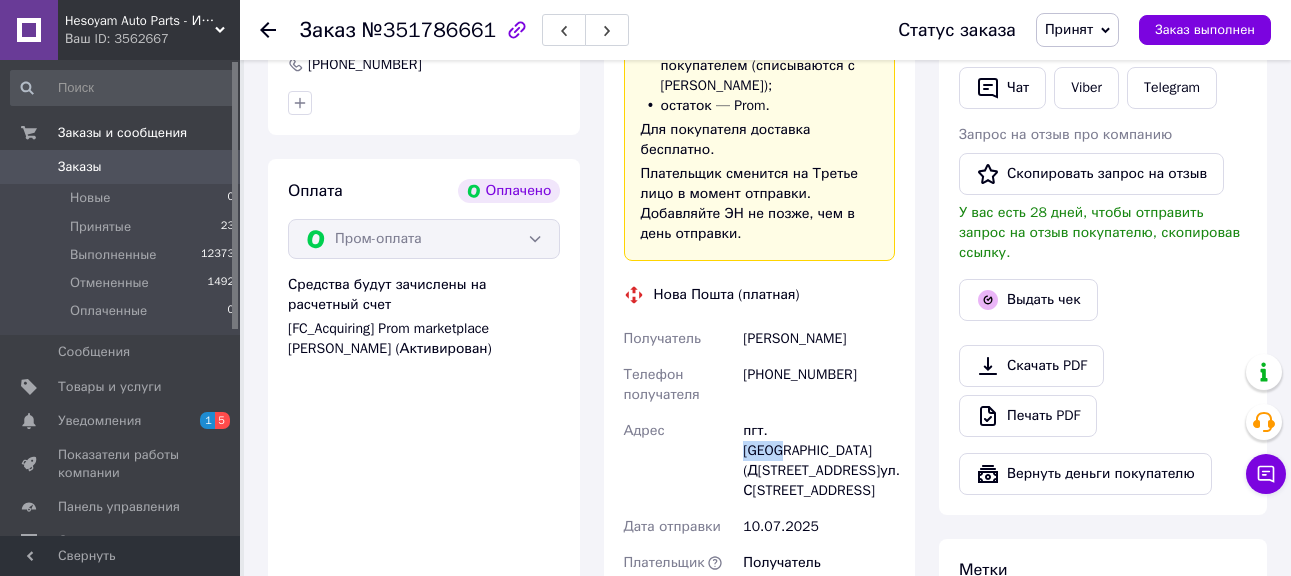 drag, startPoint x: 771, startPoint y: 369, endPoint x: 808, endPoint y: 375, distance: 37.48333 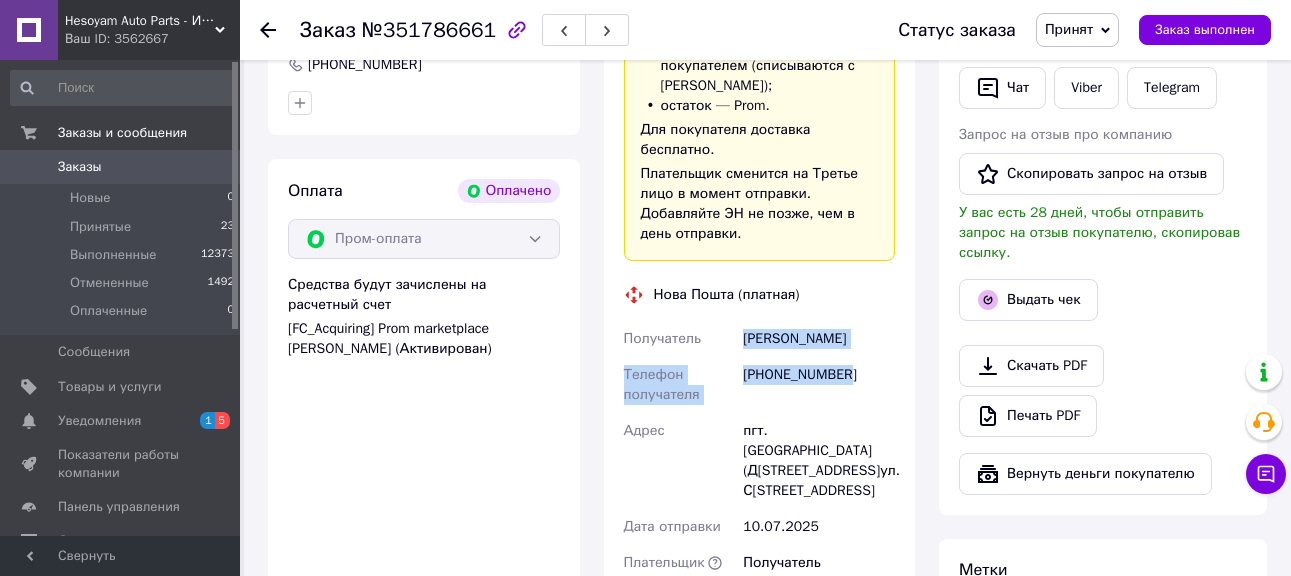 drag, startPoint x: 748, startPoint y: 277, endPoint x: 863, endPoint y: 310, distance: 119.64113 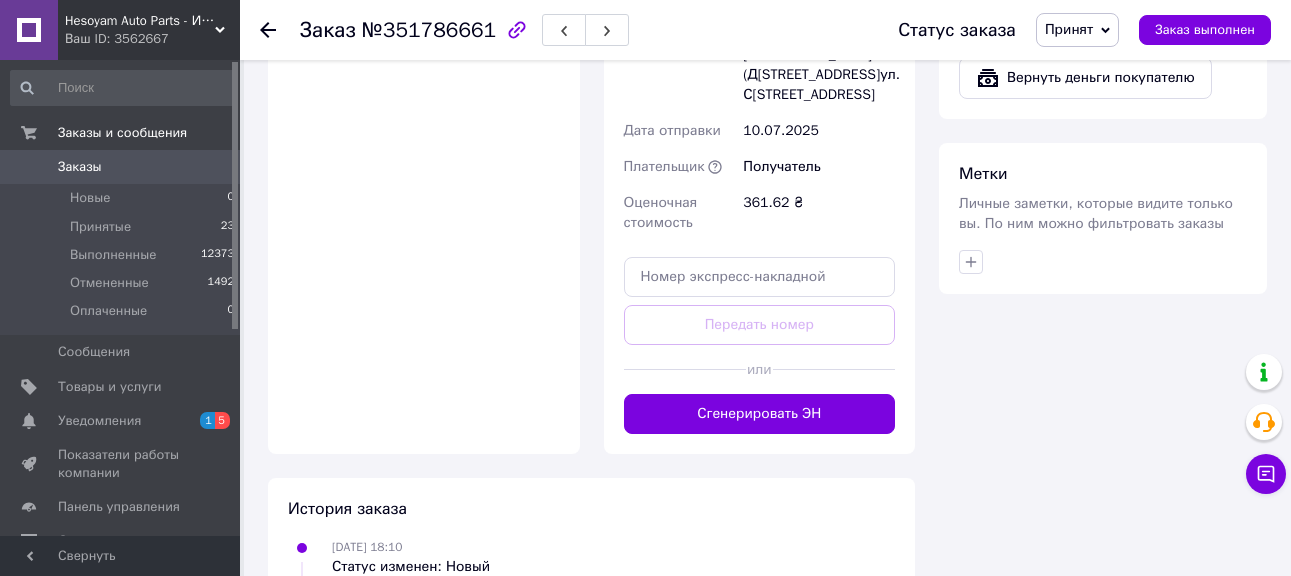 scroll, scrollTop: 1773, scrollLeft: 0, axis: vertical 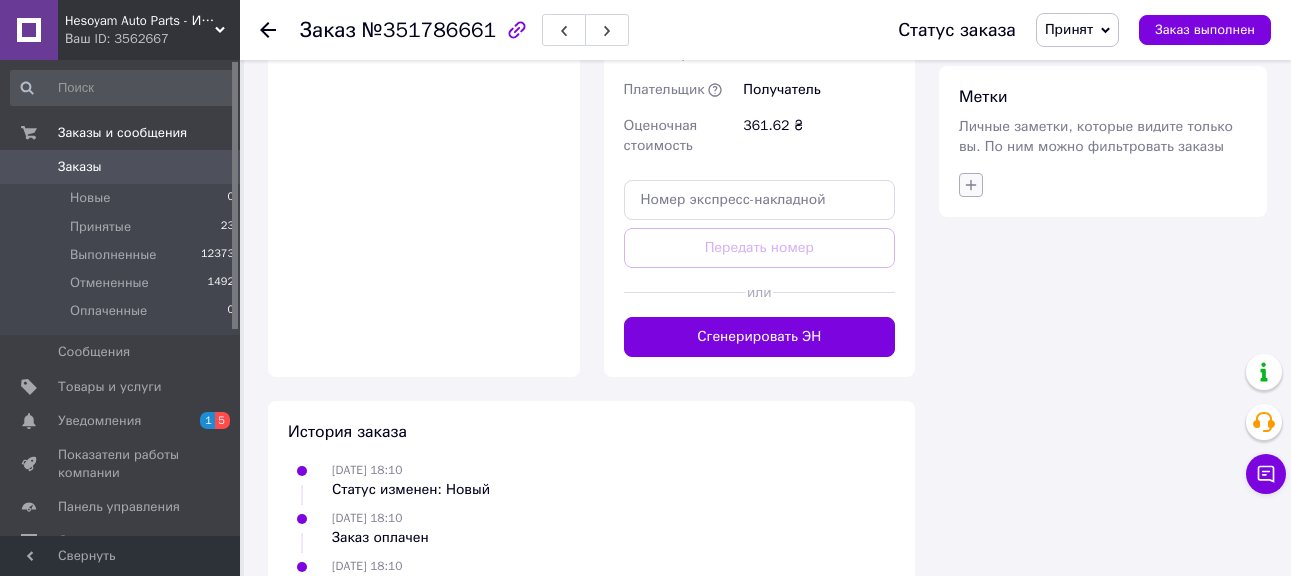 click 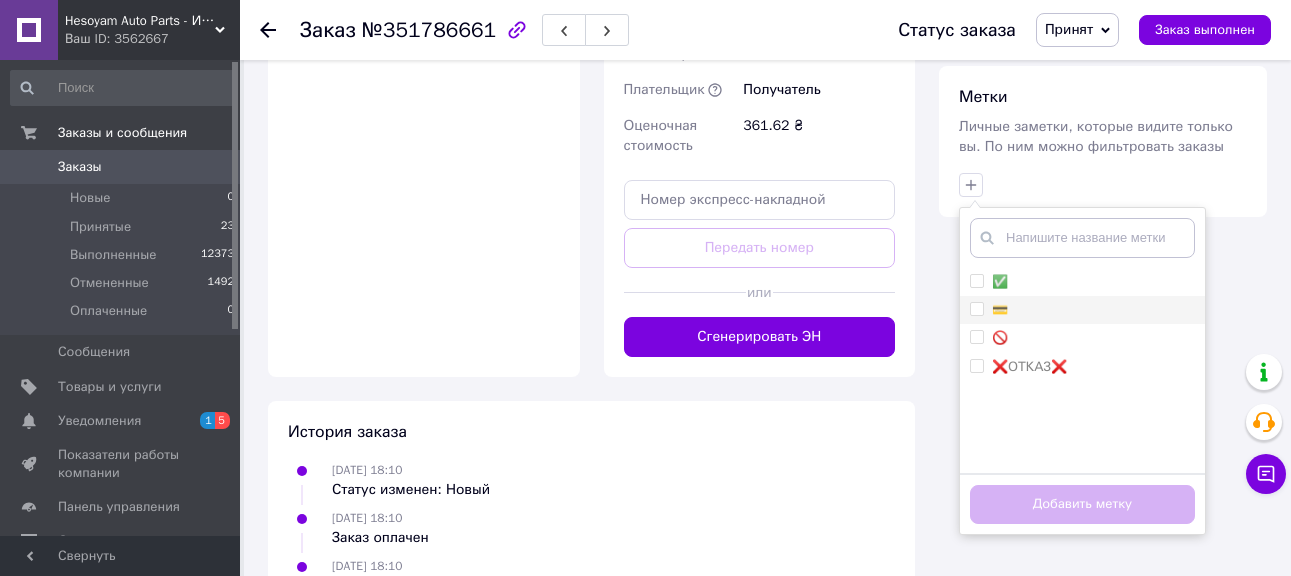 drag, startPoint x: 1032, startPoint y: 243, endPoint x: 1036, endPoint y: 262, distance: 19.416489 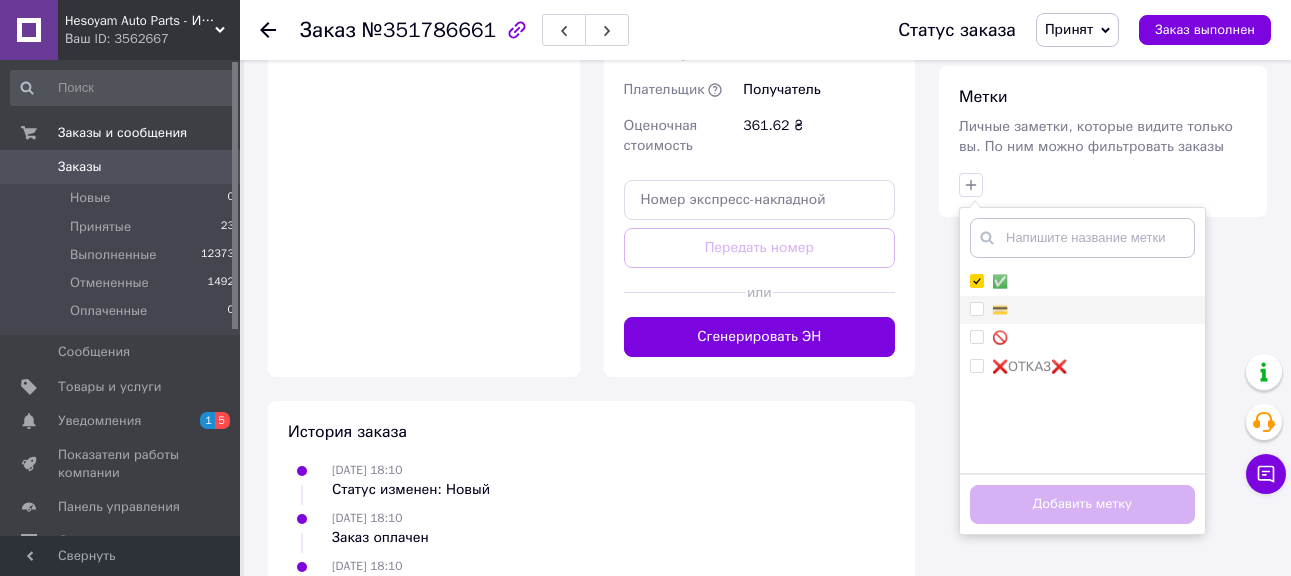 checkbox on "true" 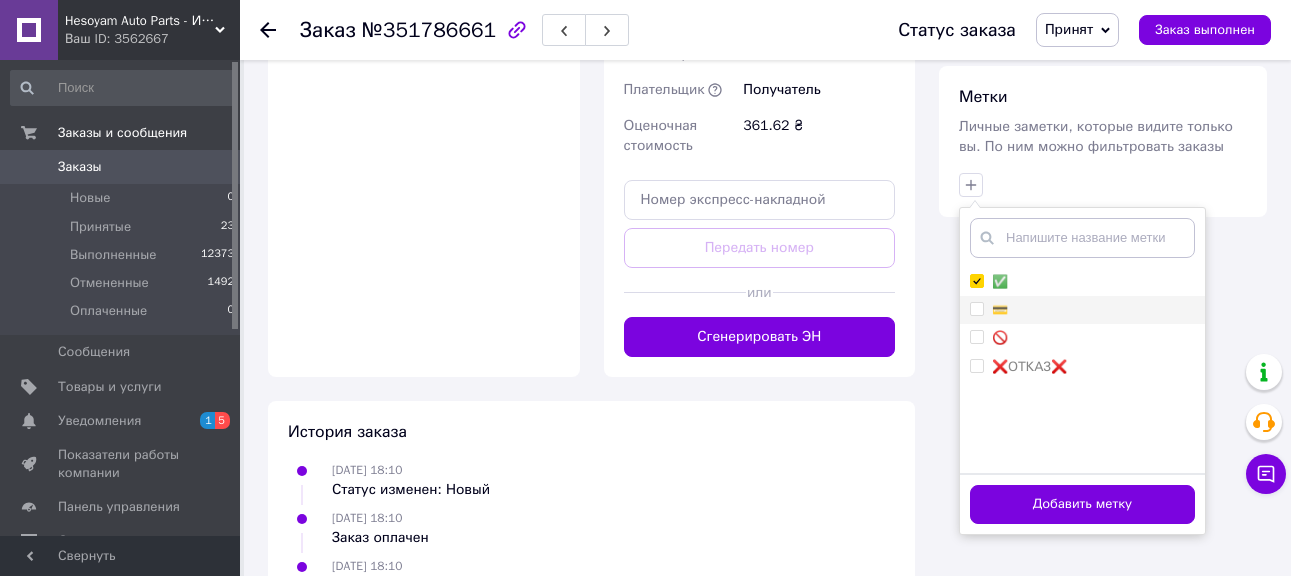click on "💳" at bounding box center [1082, 310] 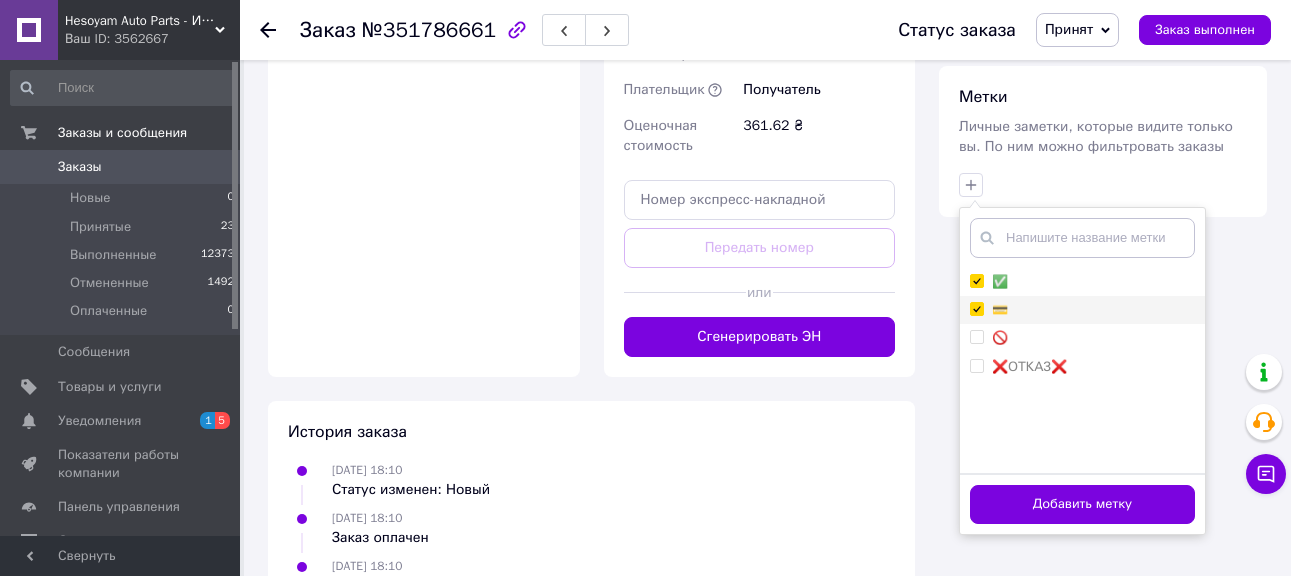 checkbox on "true" 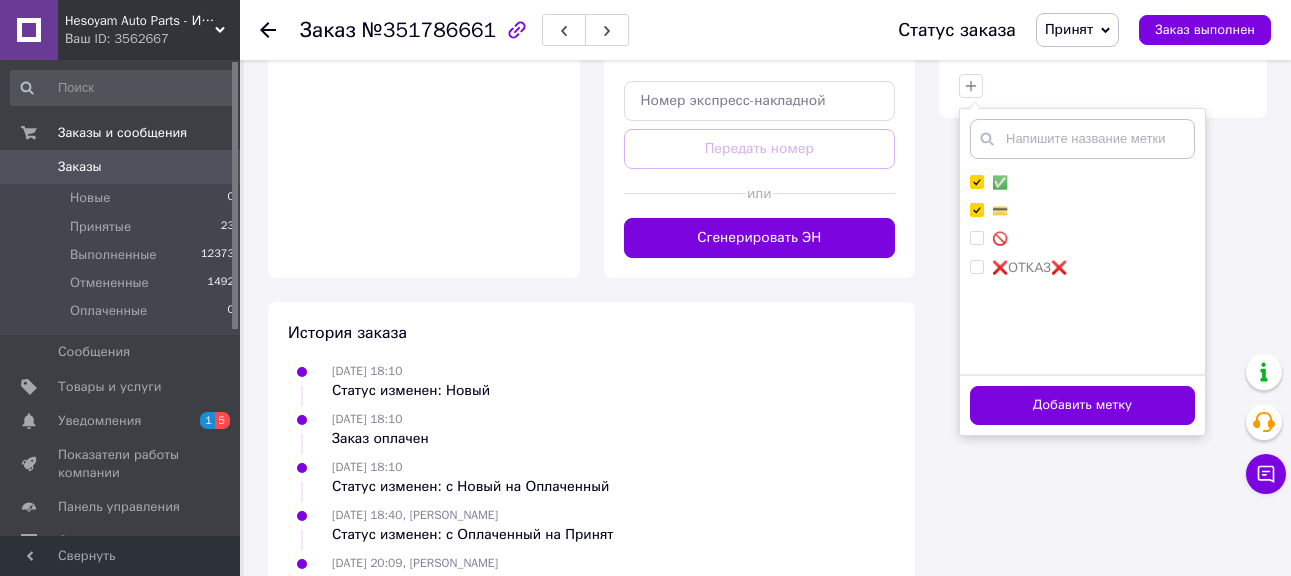 scroll, scrollTop: 1873, scrollLeft: 0, axis: vertical 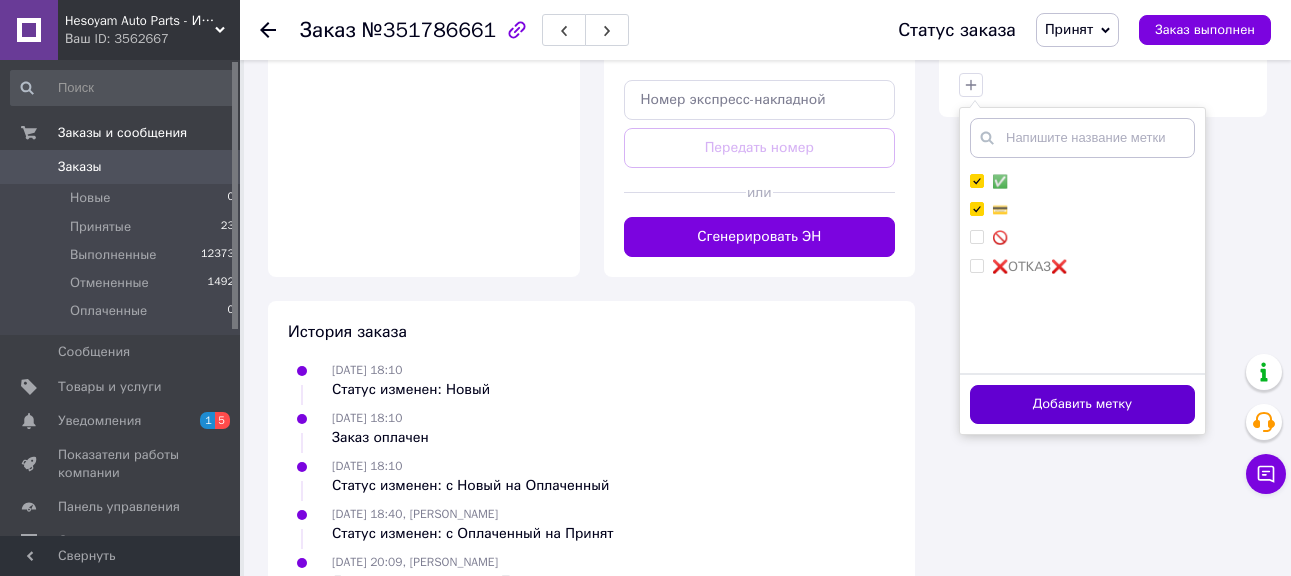 click on "Добавить метку" at bounding box center [1082, 404] 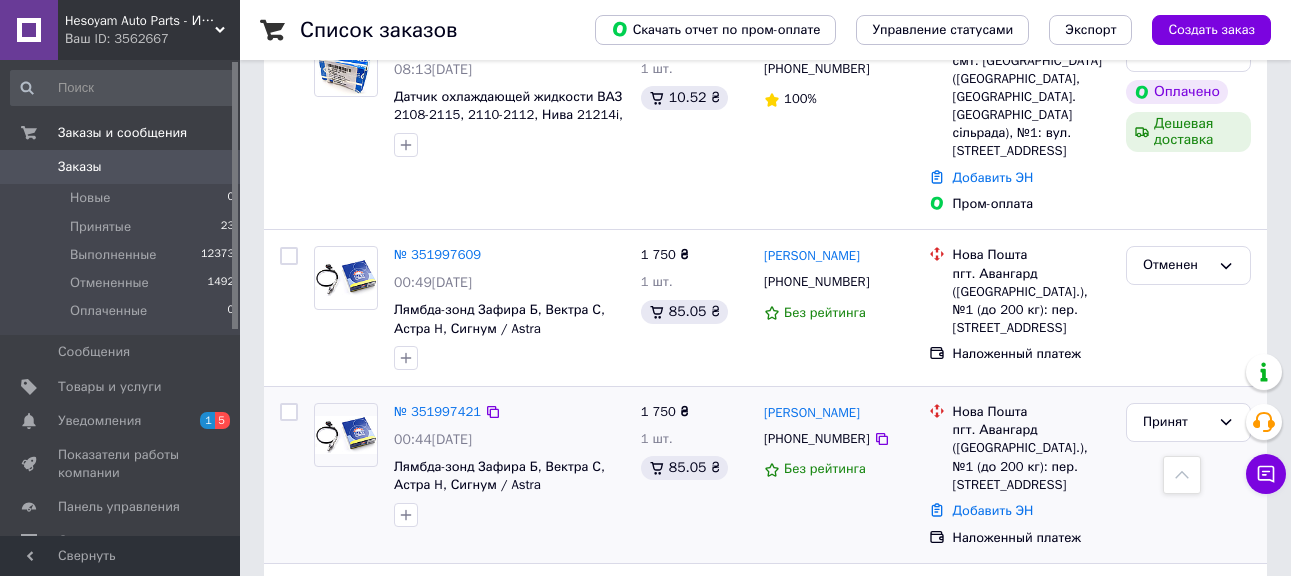 scroll, scrollTop: 1464, scrollLeft: 0, axis: vertical 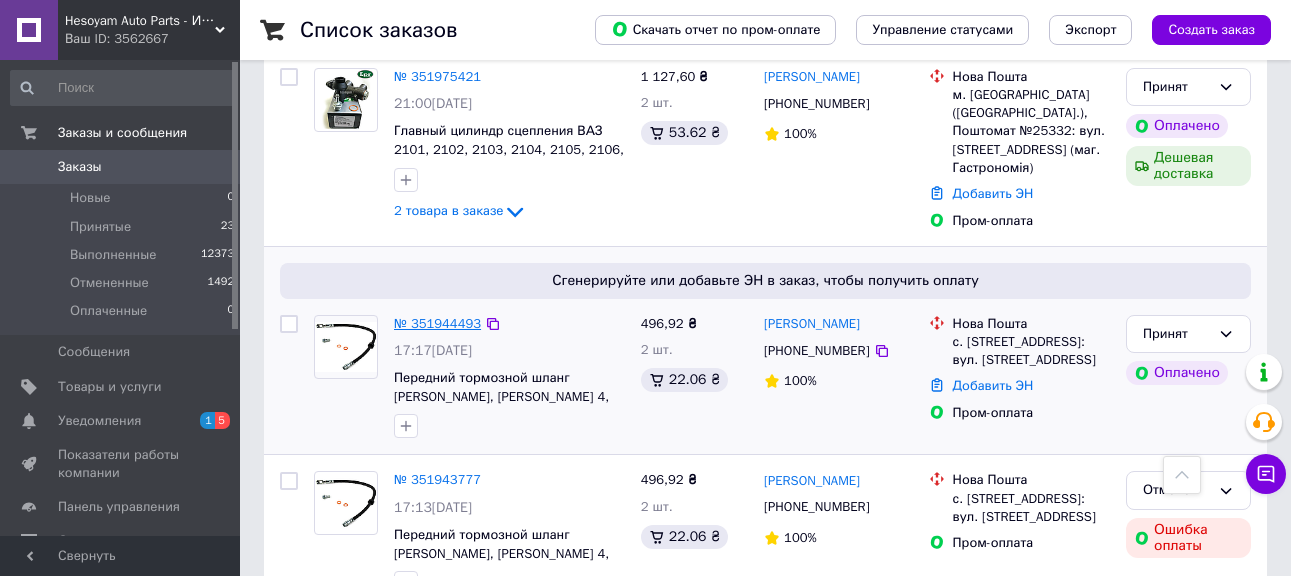 click on "№ 351944493" at bounding box center (437, 323) 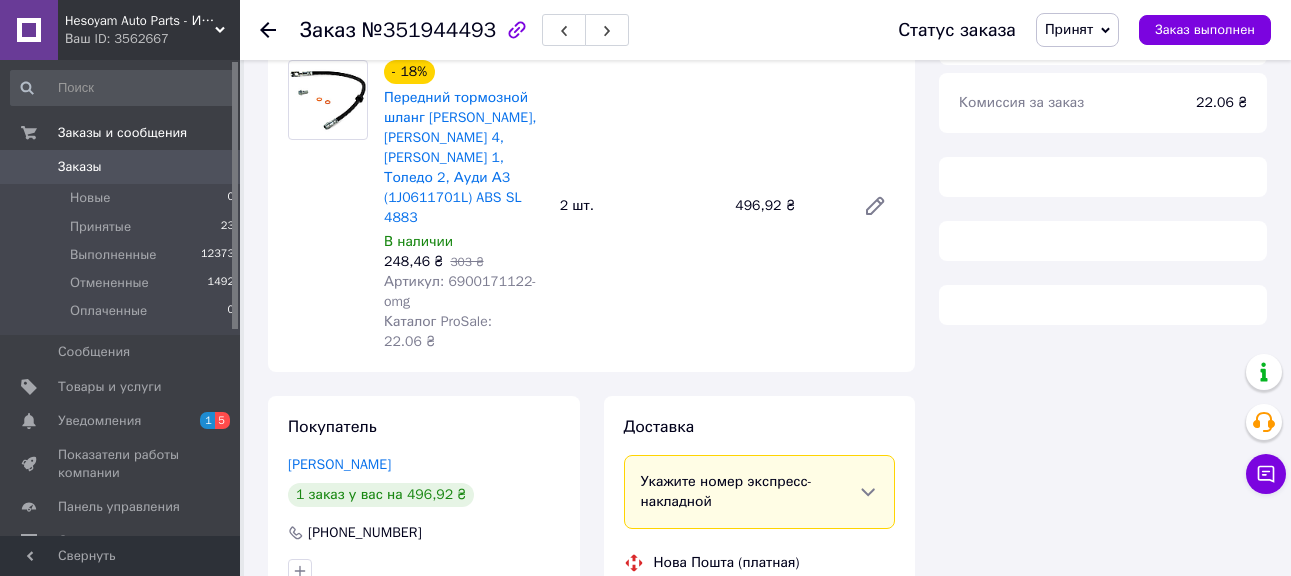 scroll, scrollTop: 747, scrollLeft: 0, axis: vertical 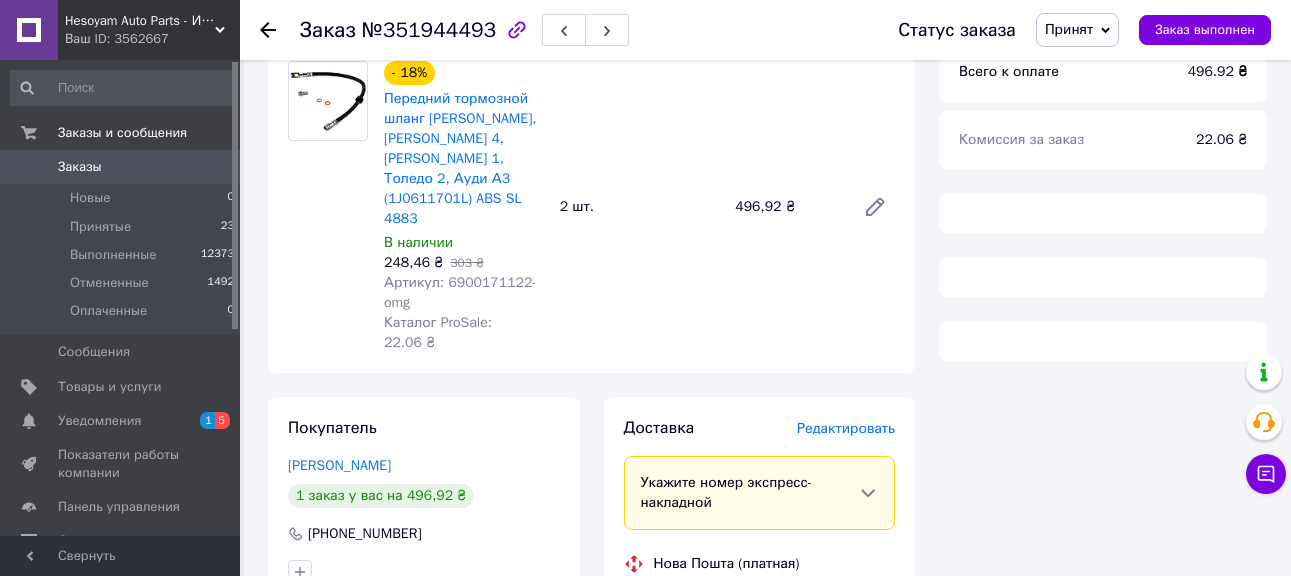 click on "Артикул: 6900171122-omg" at bounding box center [460, 292] 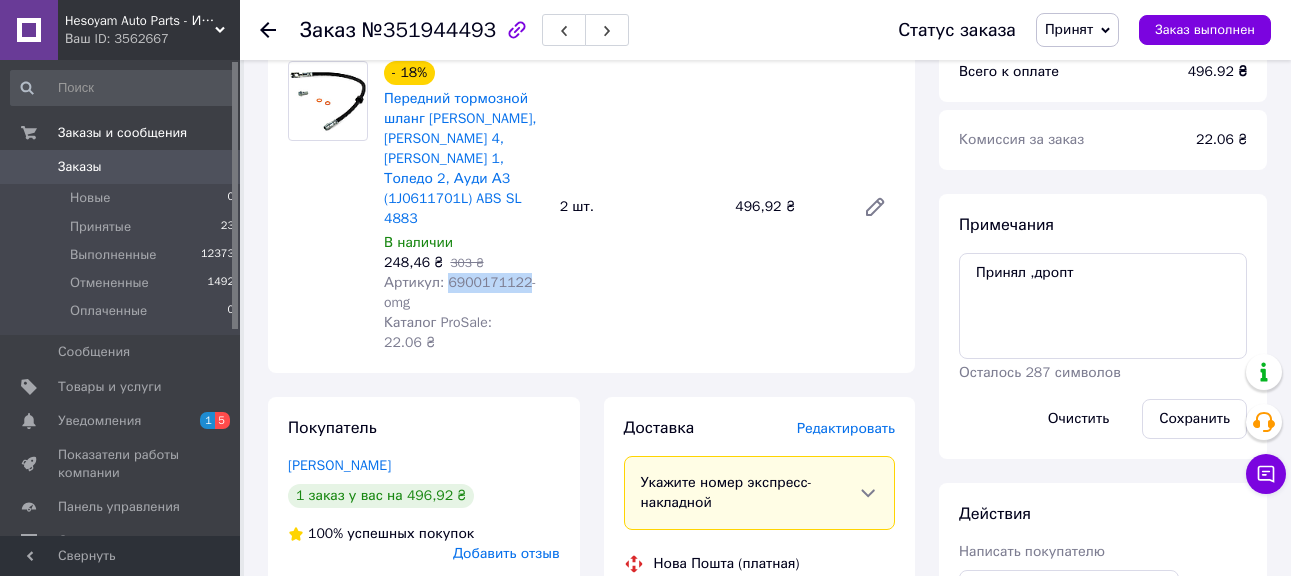 click on "Артикул: 6900171122-omg" at bounding box center (460, 292) 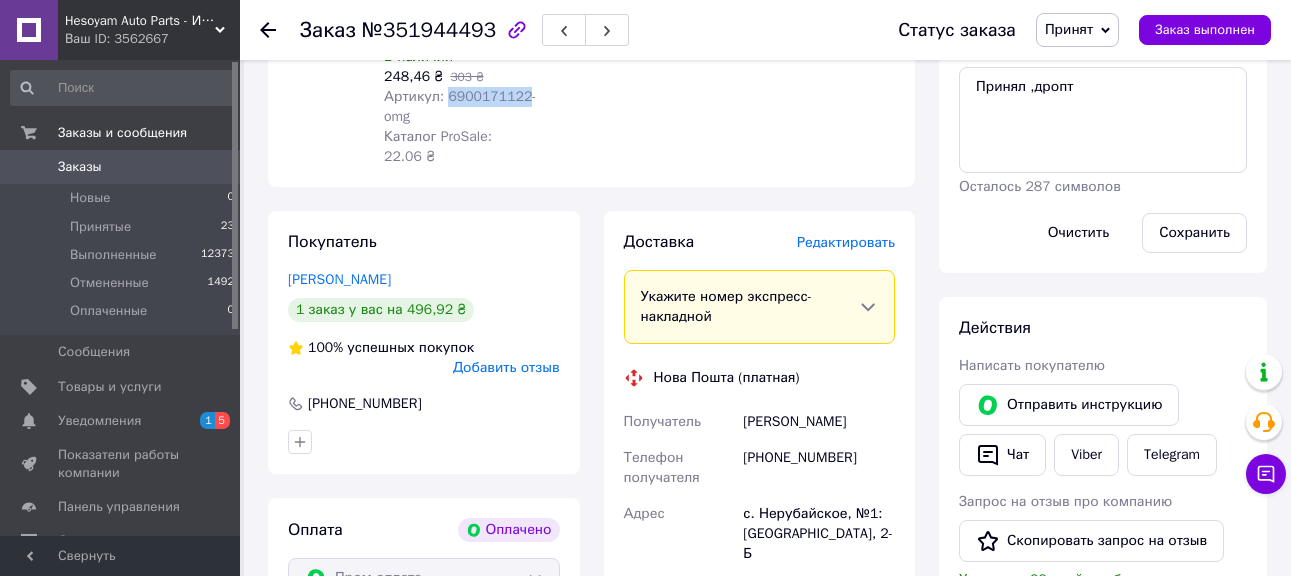 scroll, scrollTop: 1147, scrollLeft: 0, axis: vertical 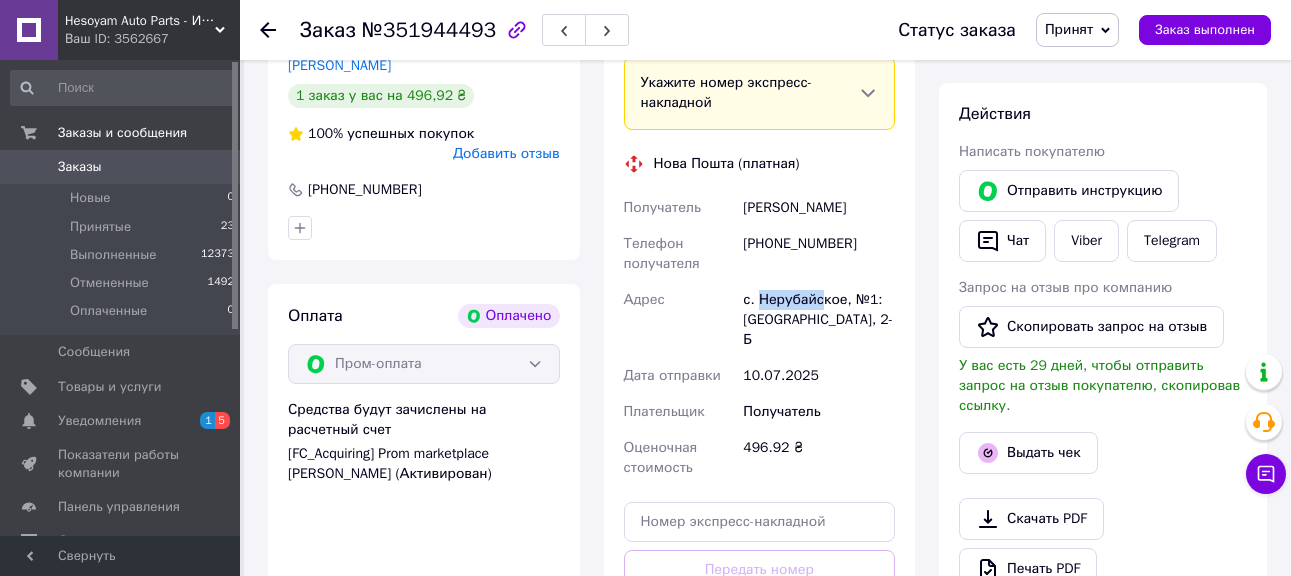 drag, startPoint x: 758, startPoint y: 238, endPoint x: 818, endPoint y: 242, distance: 60.133186 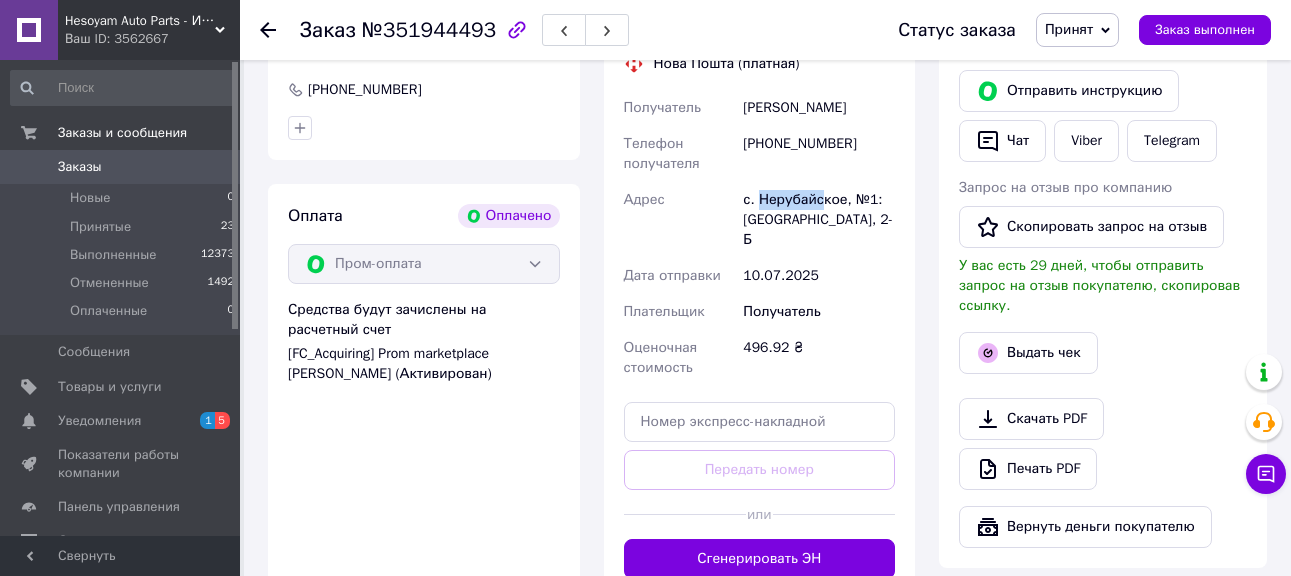 scroll, scrollTop: 1147, scrollLeft: 0, axis: vertical 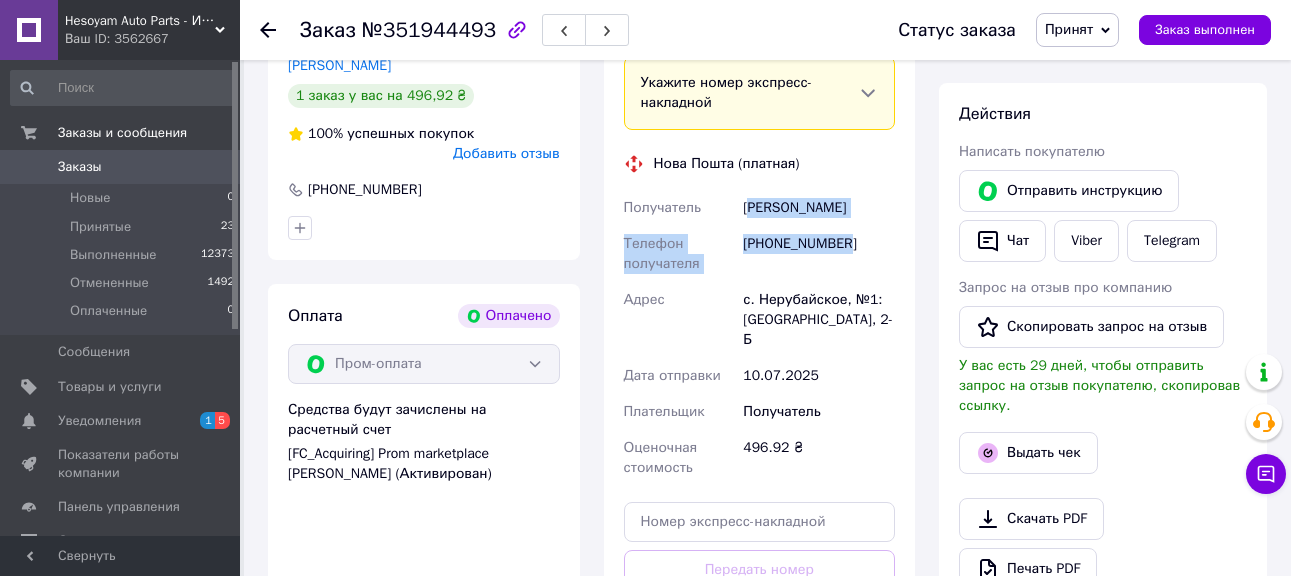 drag, startPoint x: 759, startPoint y: 158, endPoint x: 853, endPoint y: 197, distance: 101.76935 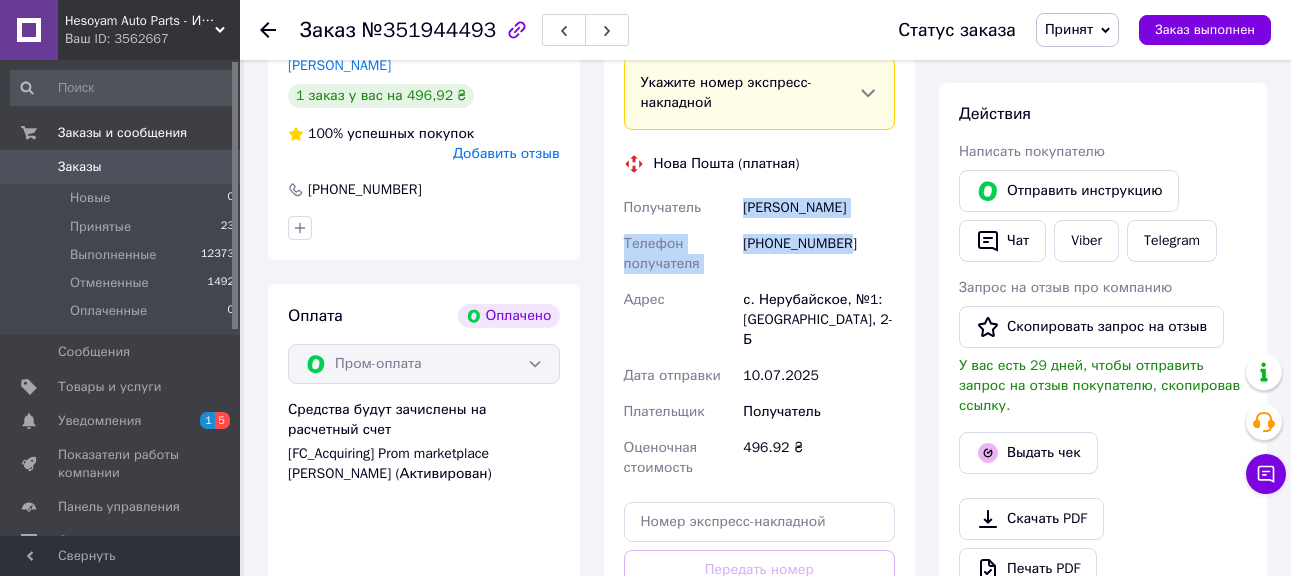 drag, startPoint x: 761, startPoint y: 158, endPoint x: 863, endPoint y: 188, distance: 106.320274 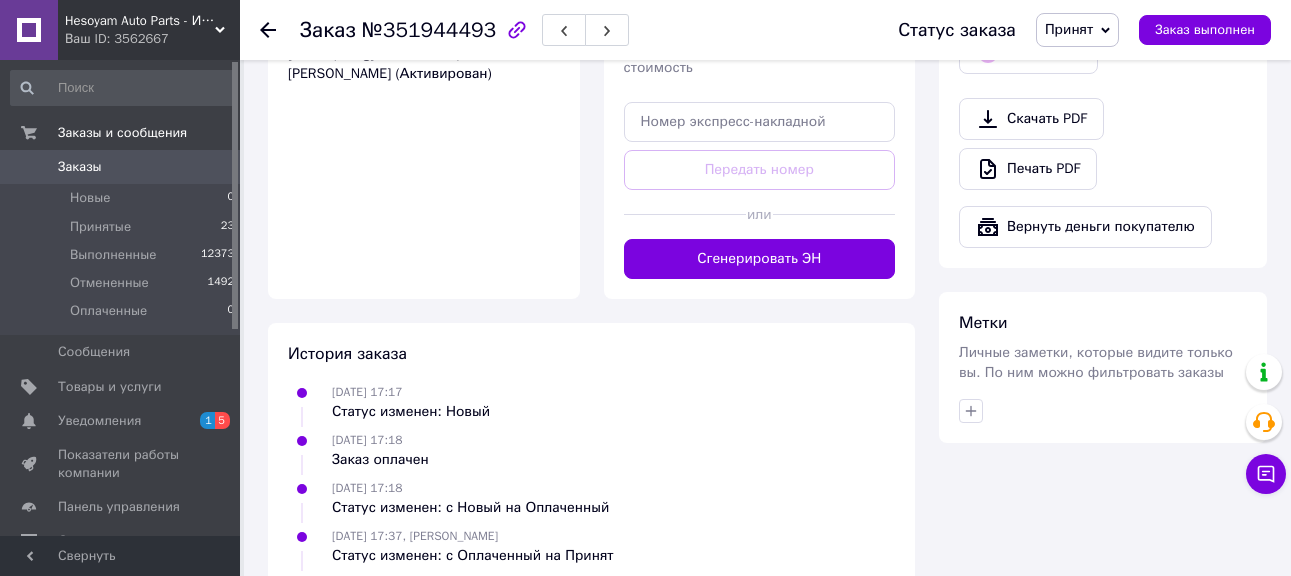 scroll, scrollTop: 1549, scrollLeft: 0, axis: vertical 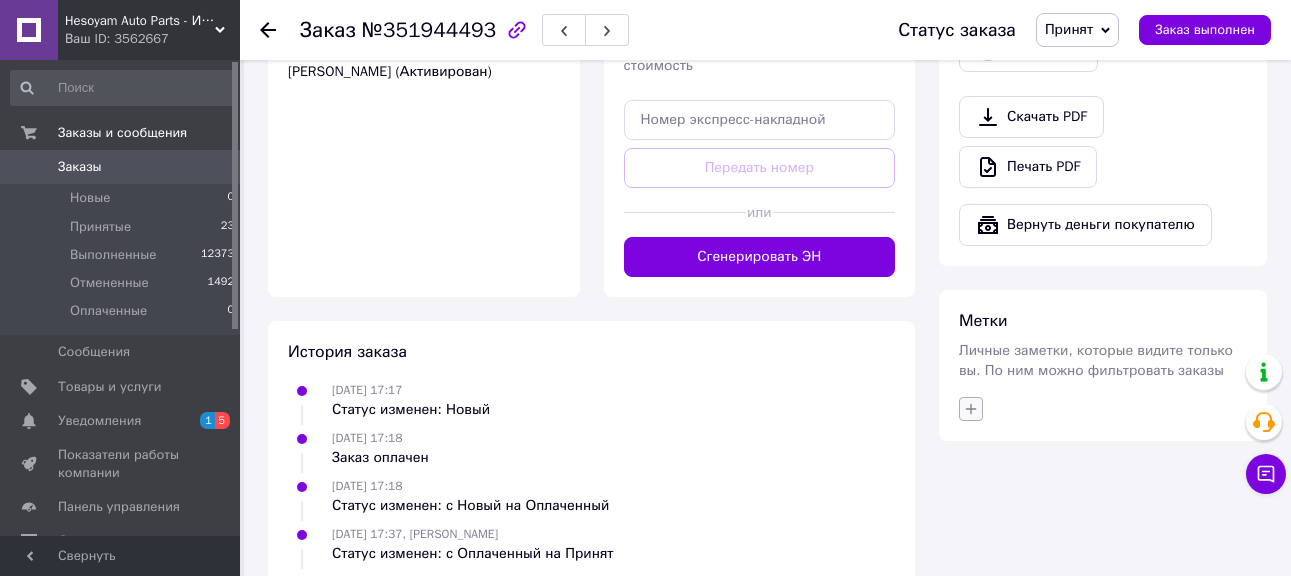 click at bounding box center [1103, 409] 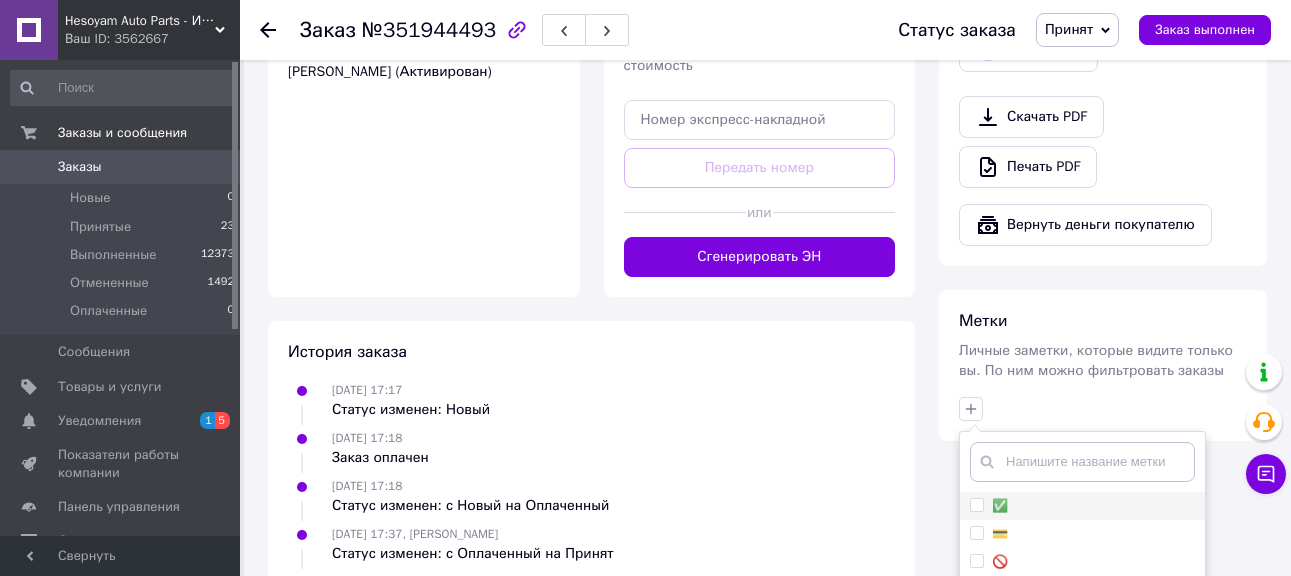drag, startPoint x: 1089, startPoint y: 449, endPoint x: 1087, endPoint y: 474, distance: 25.079872 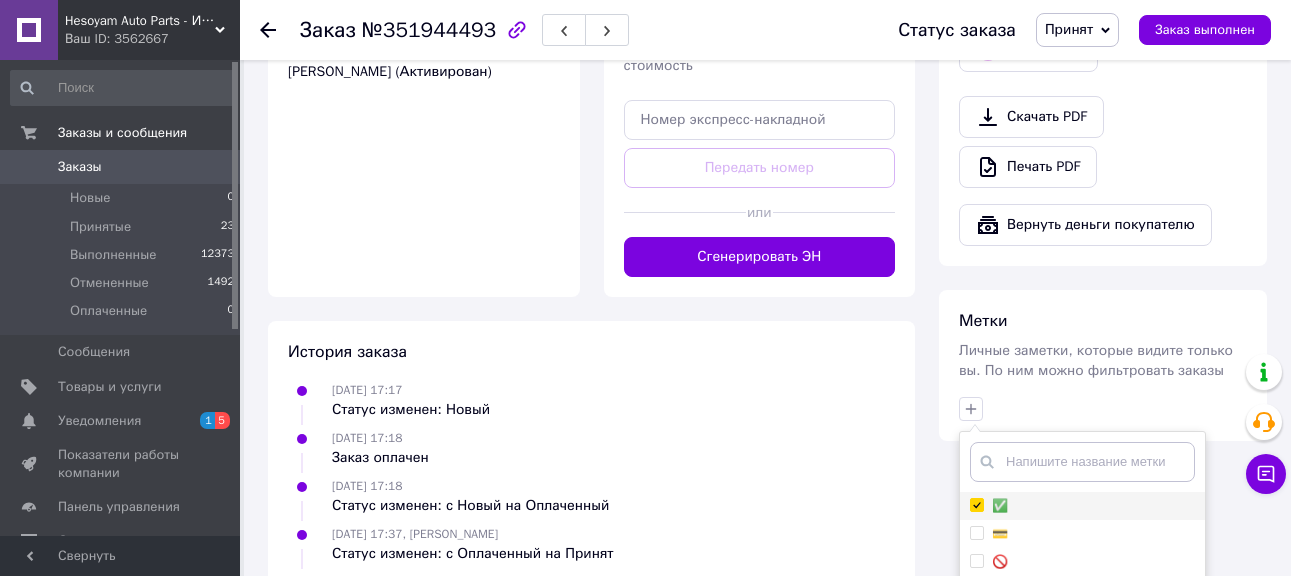 checkbox on "true" 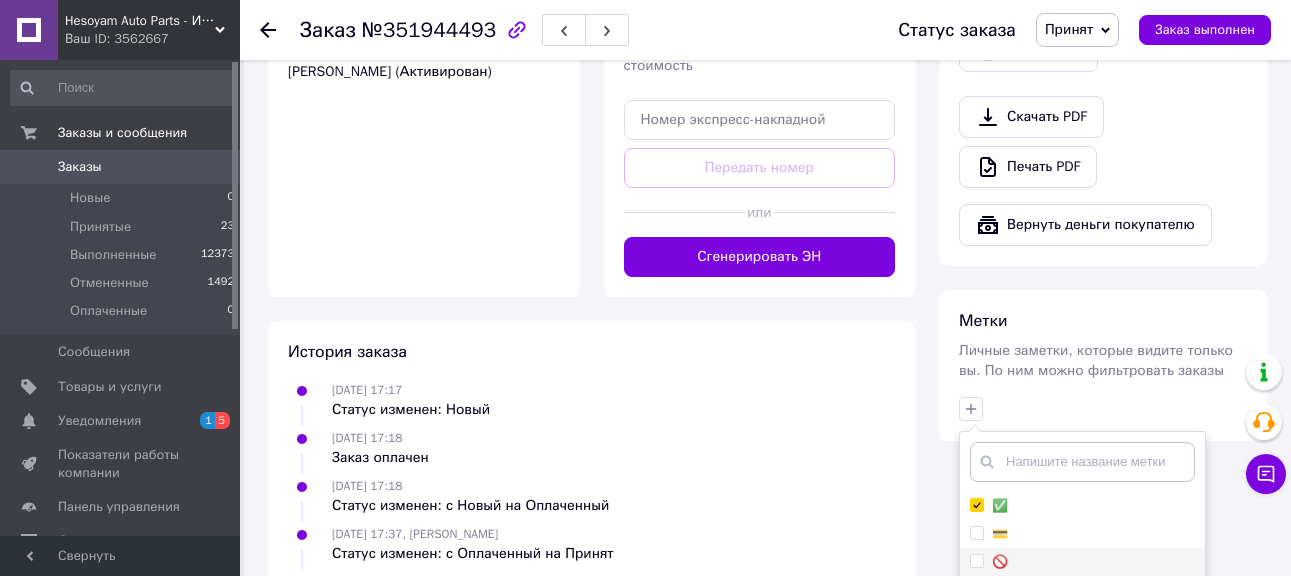 click on "🚫" at bounding box center (1082, 562) 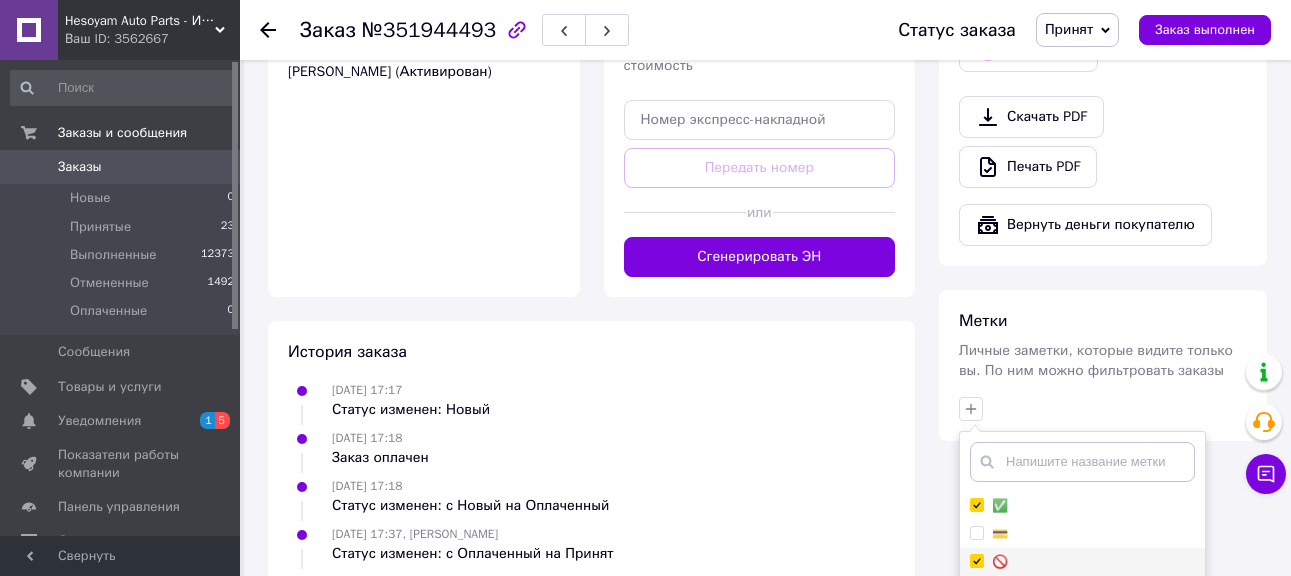 checkbox on "true" 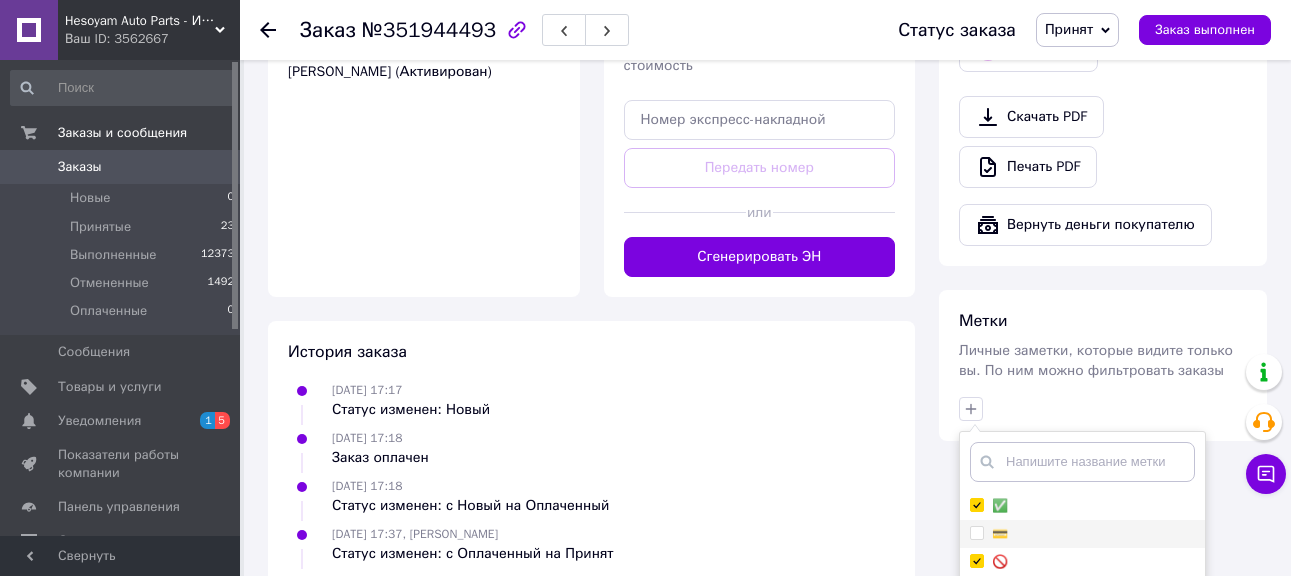 click on "💳" at bounding box center [1082, 534] 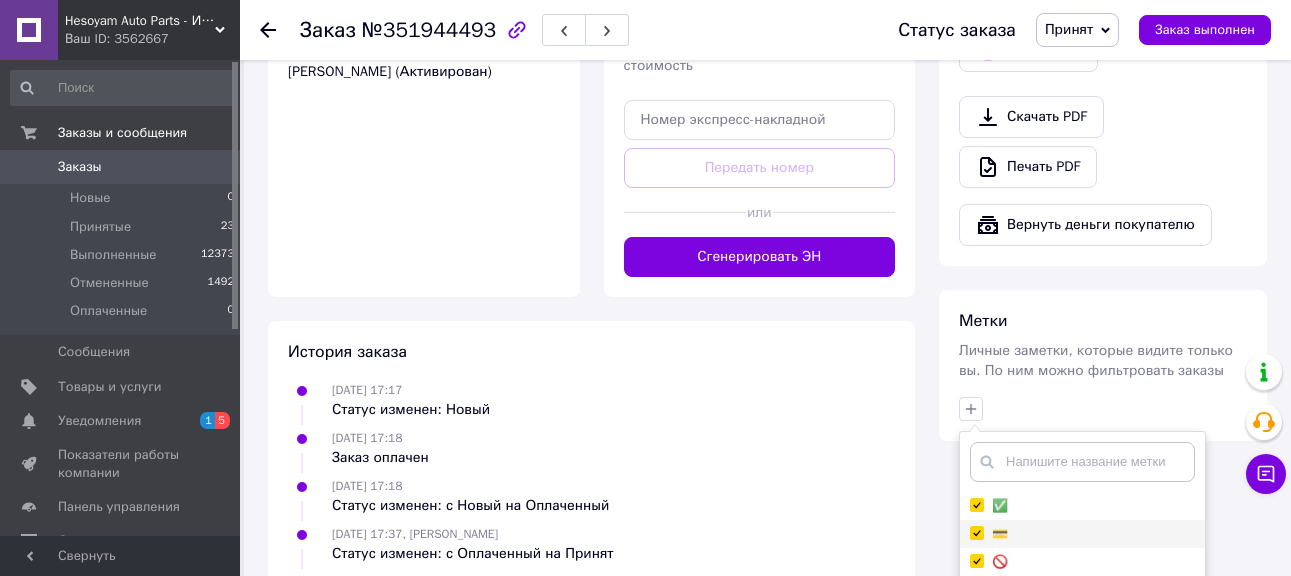 checkbox on "true" 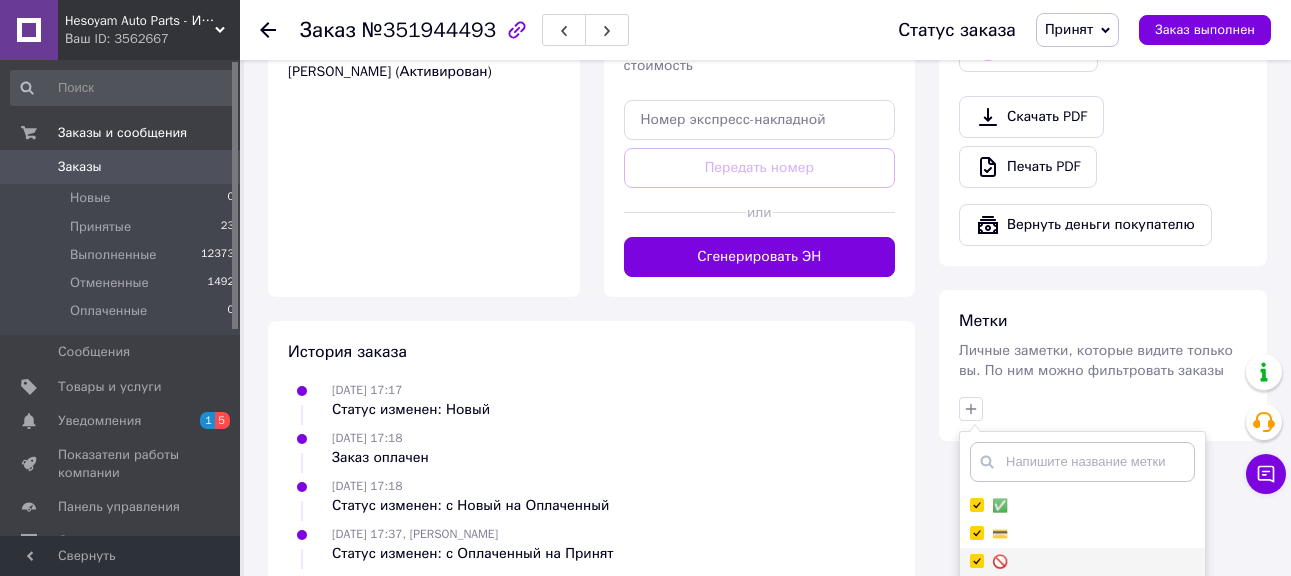 click on "🚫" at bounding box center [1082, 562] 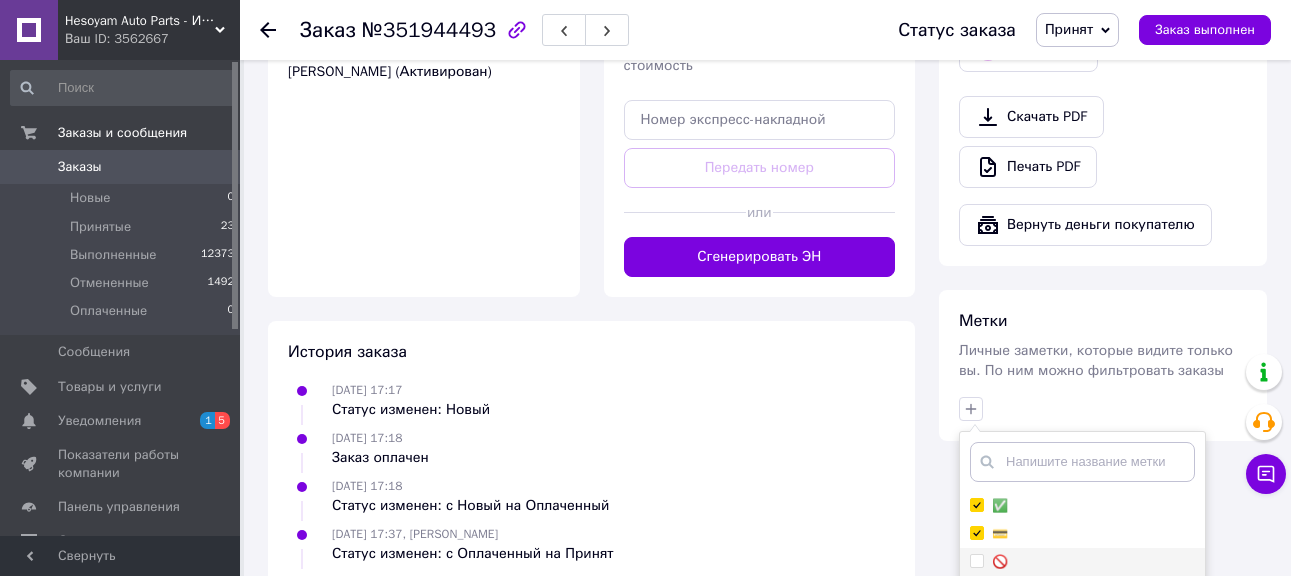 checkbox on "false" 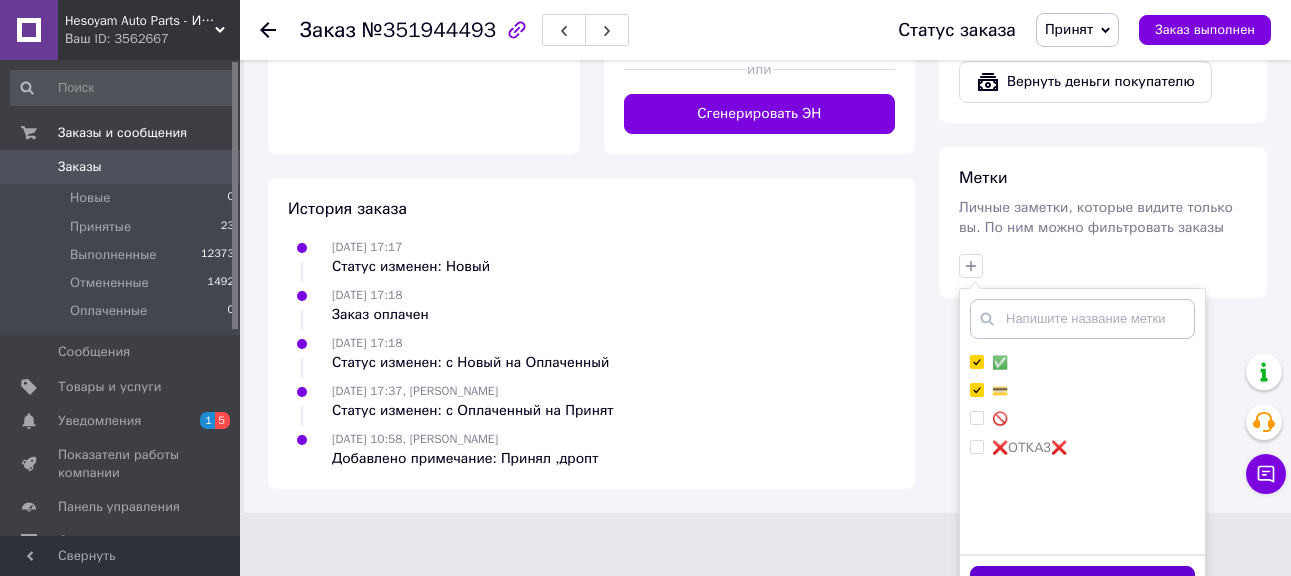 click on "Добавить метку" at bounding box center [1082, 585] 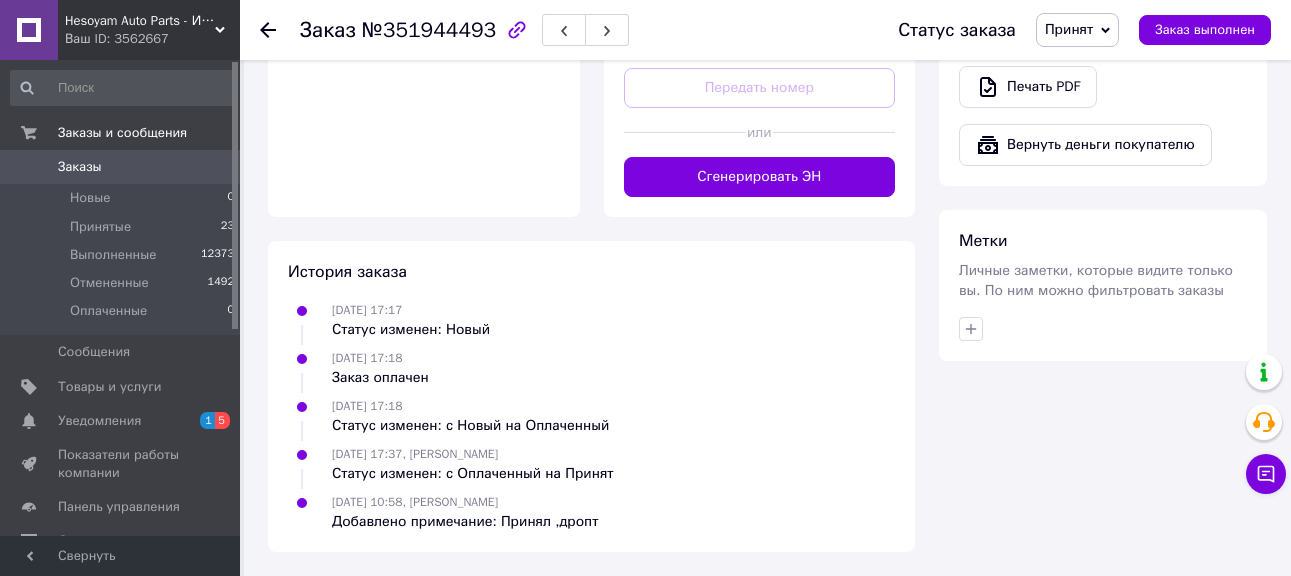 scroll, scrollTop: 1549, scrollLeft: 0, axis: vertical 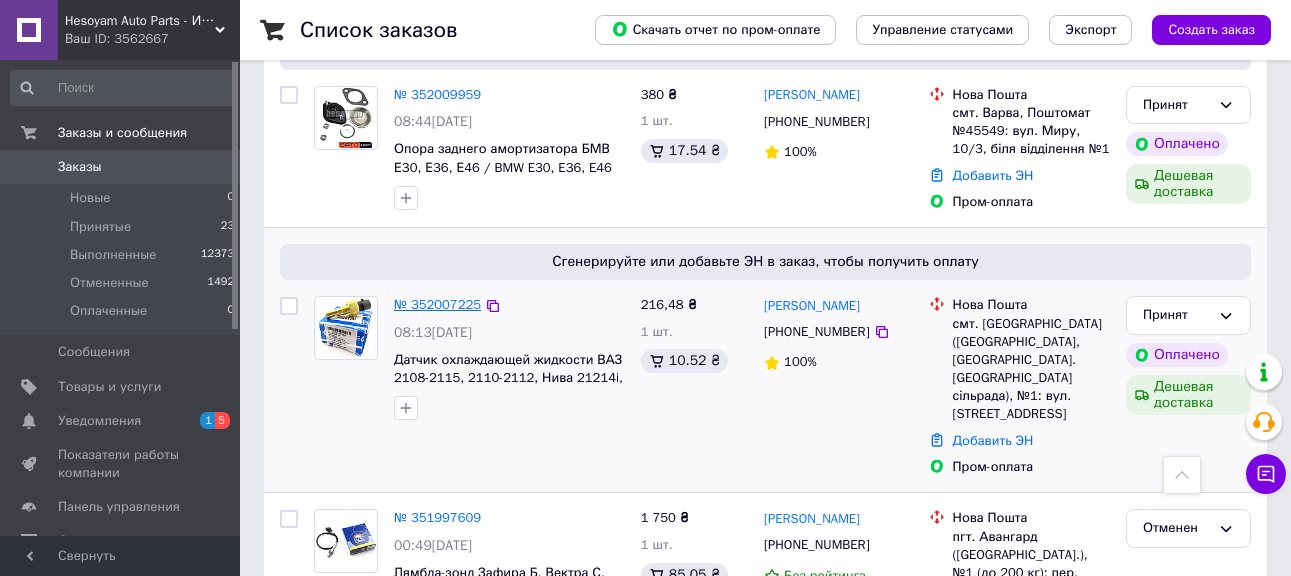 click on "№ 352007225" at bounding box center (437, 304) 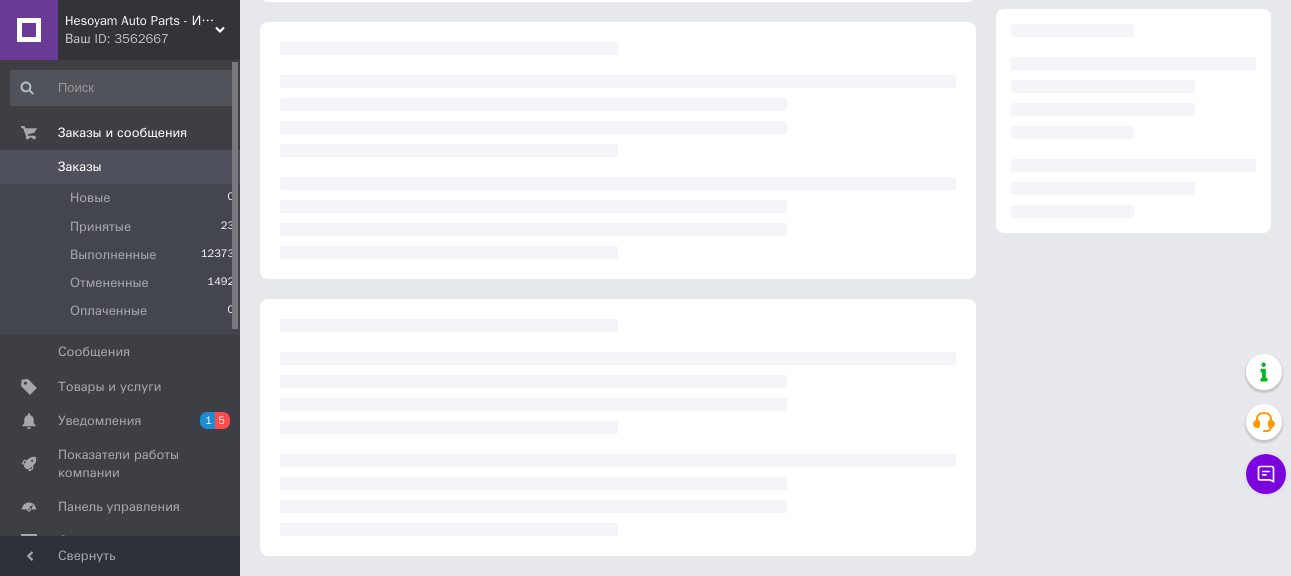 scroll, scrollTop: 637, scrollLeft: 0, axis: vertical 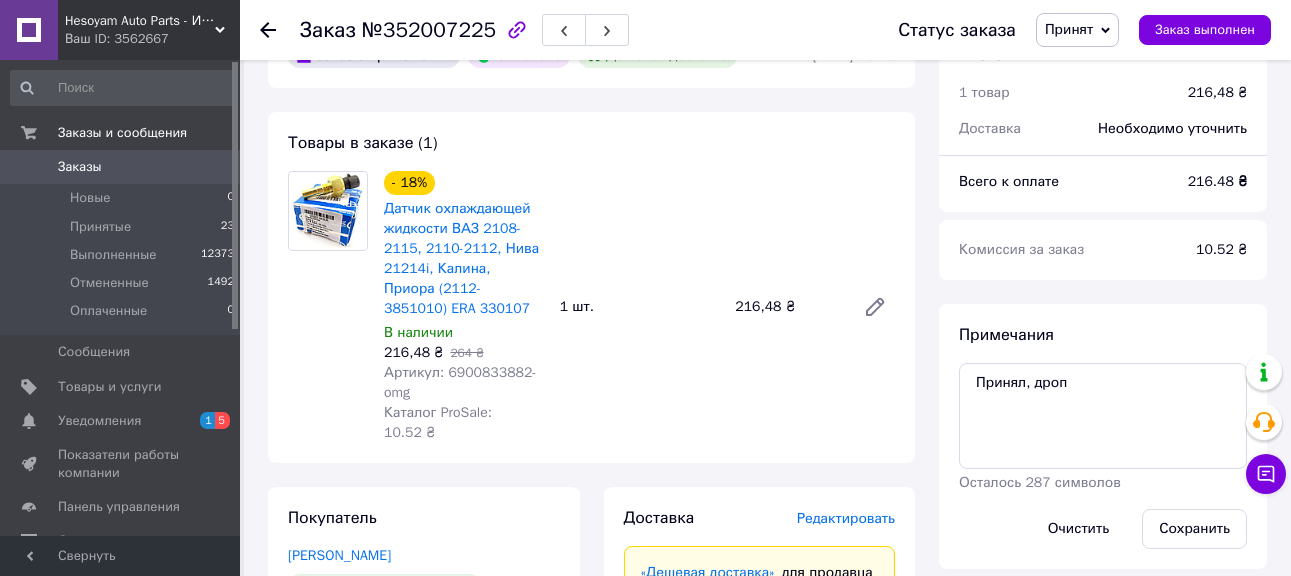 click on "Артикул: 6900833882-omg" at bounding box center [460, 382] 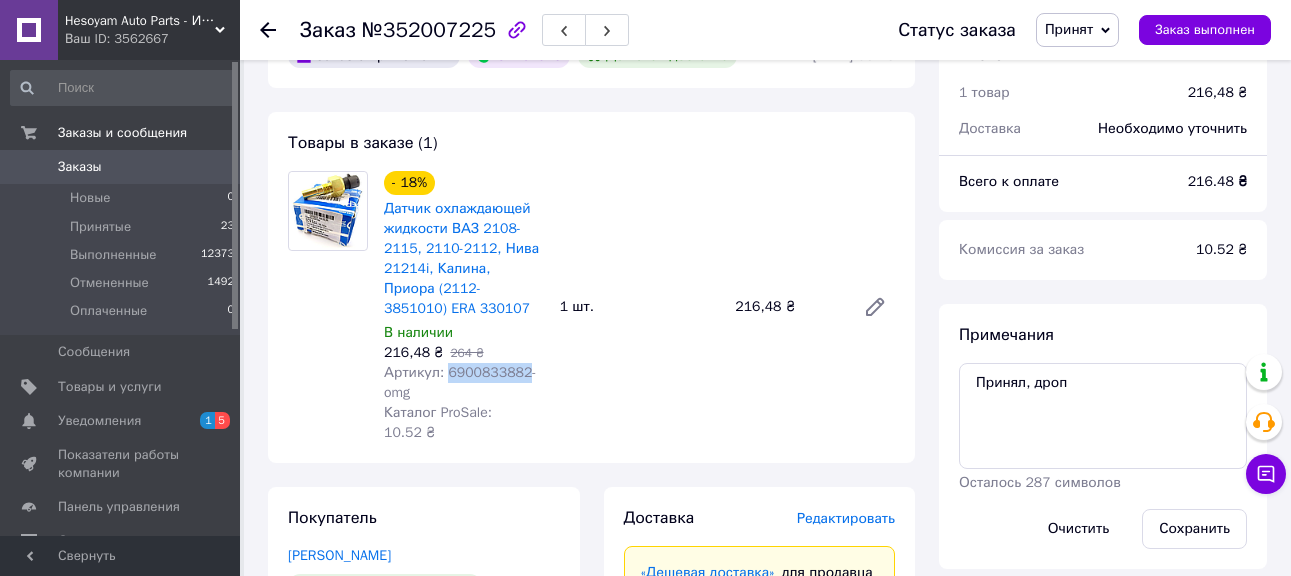 click on "Артикул: 6900833882-omg" at bounding box center [460, 382] 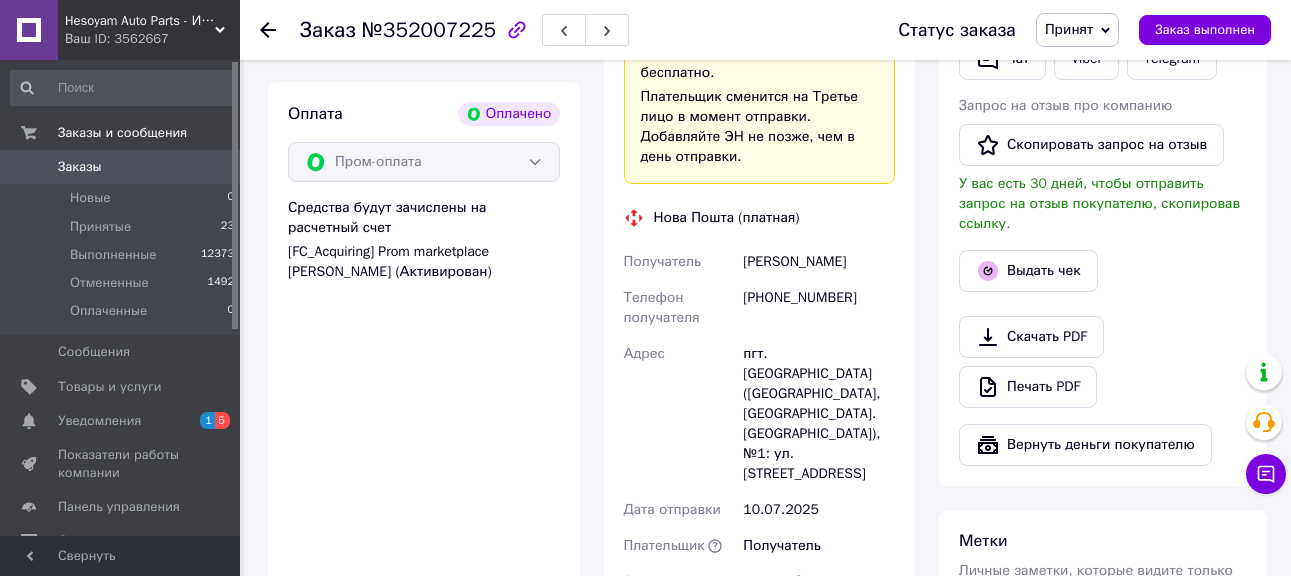 scroll, scrollTop: 1337, scrollLeft: 0, axis: vertical 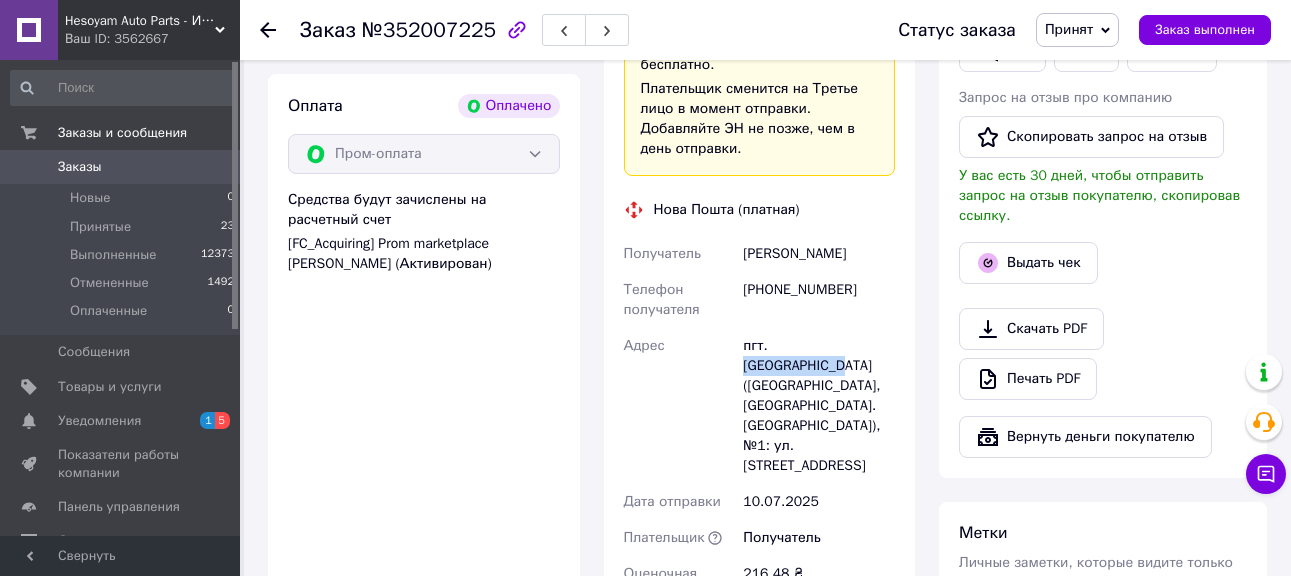 drag, startPoint x: 772, startPoint y: 287, endPoint x: 887, endPoint y: 279, distance: 115.27792 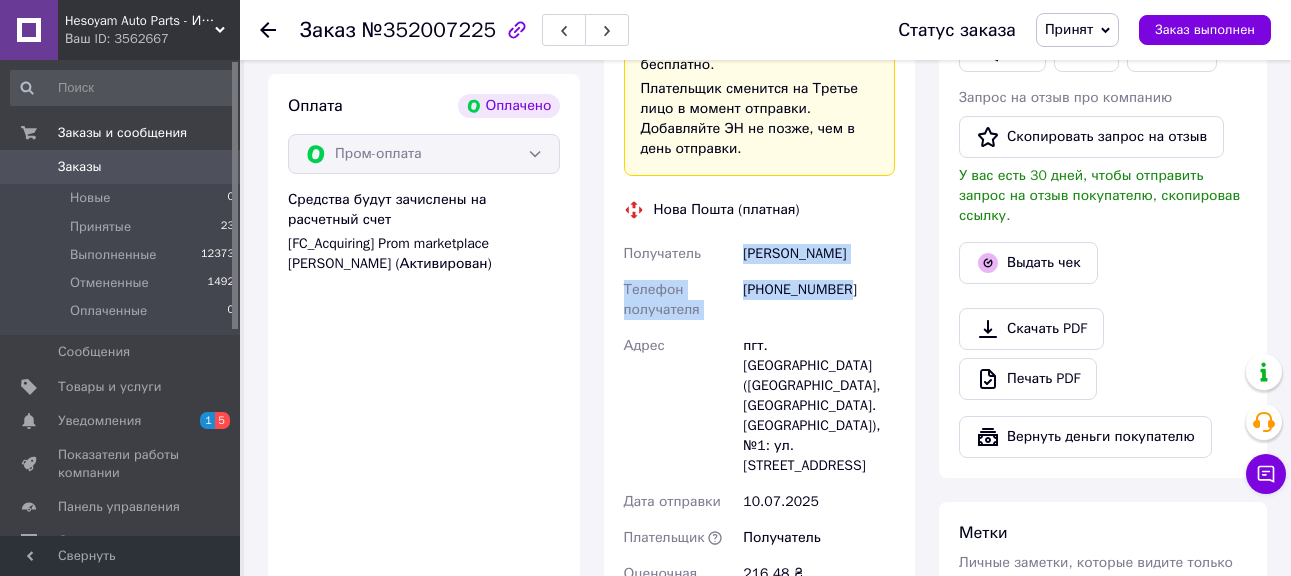 drag, startPoint x: 735, startPoint y: 193, endPoint x: 847, endPoint y: 226, distance: 116.76044 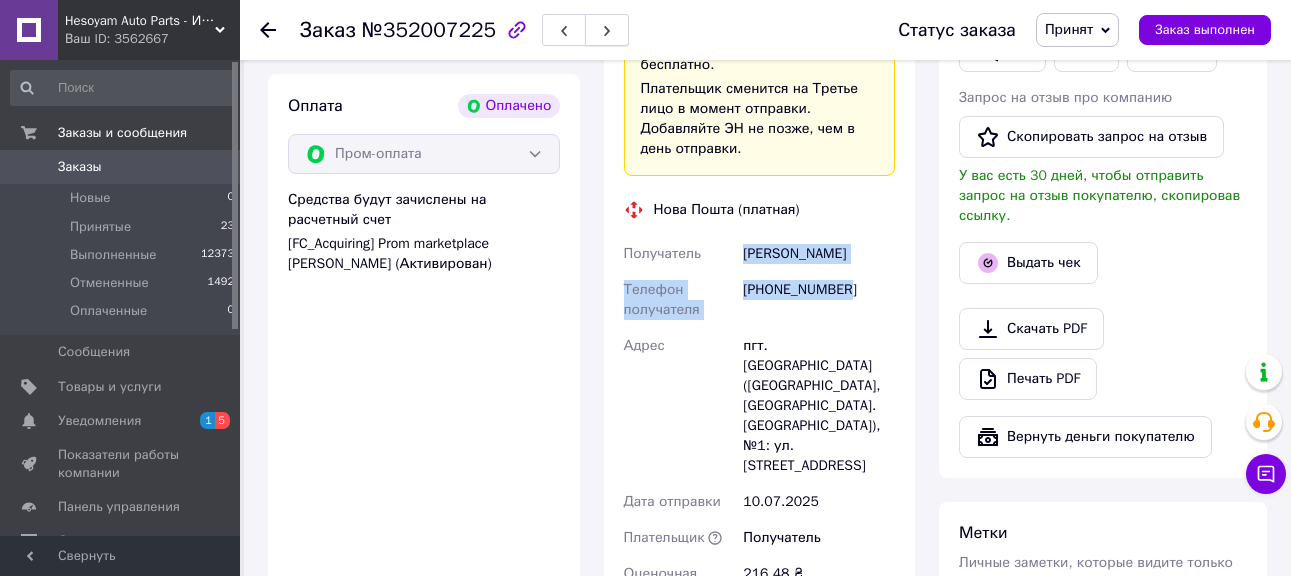 copy on "Получатель [PERSON_NAME] Телефон получателя [PHONE_NUMBER]" 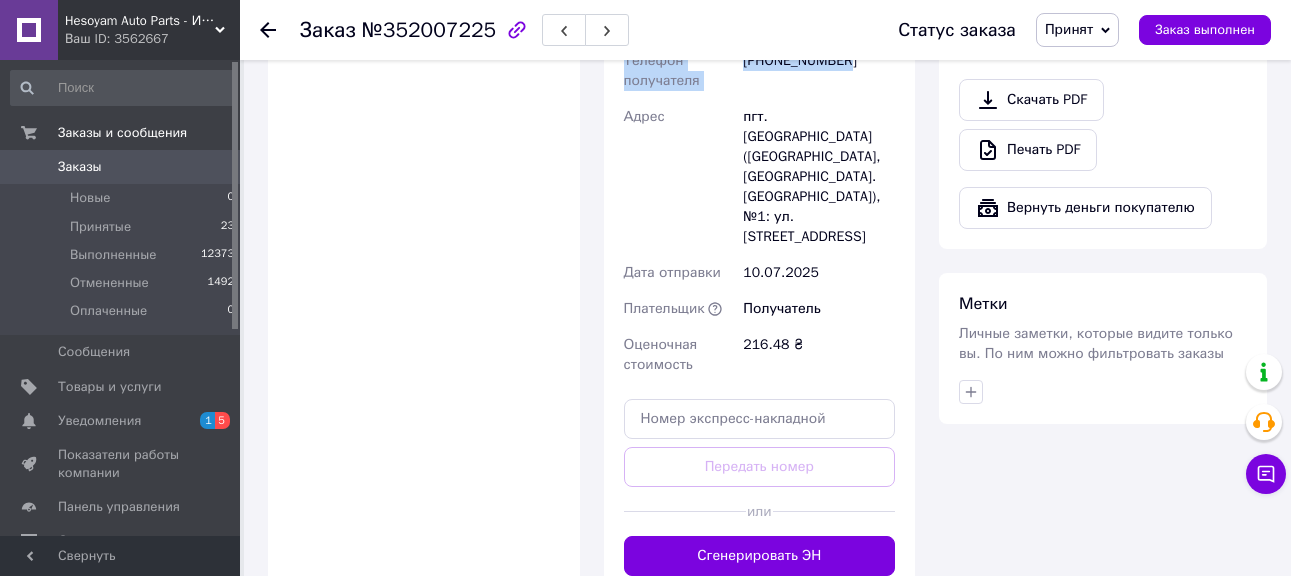 scroll, scrollTop: 1565, scrollLeft: 0, axis: vertical 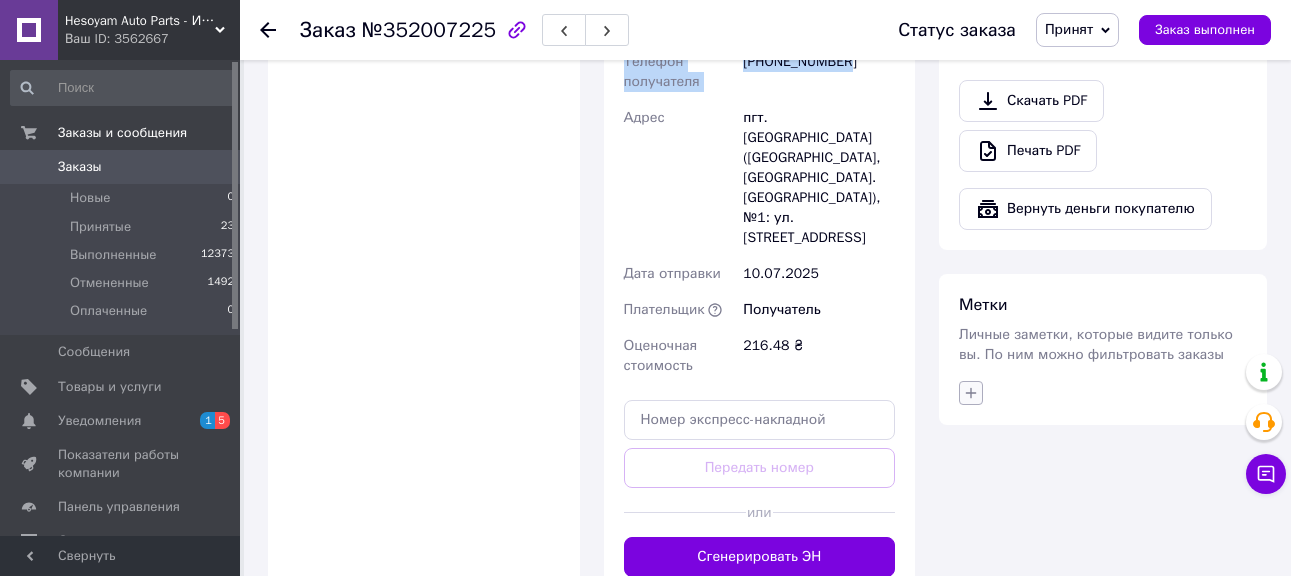 click at bounding box center (971, 393) 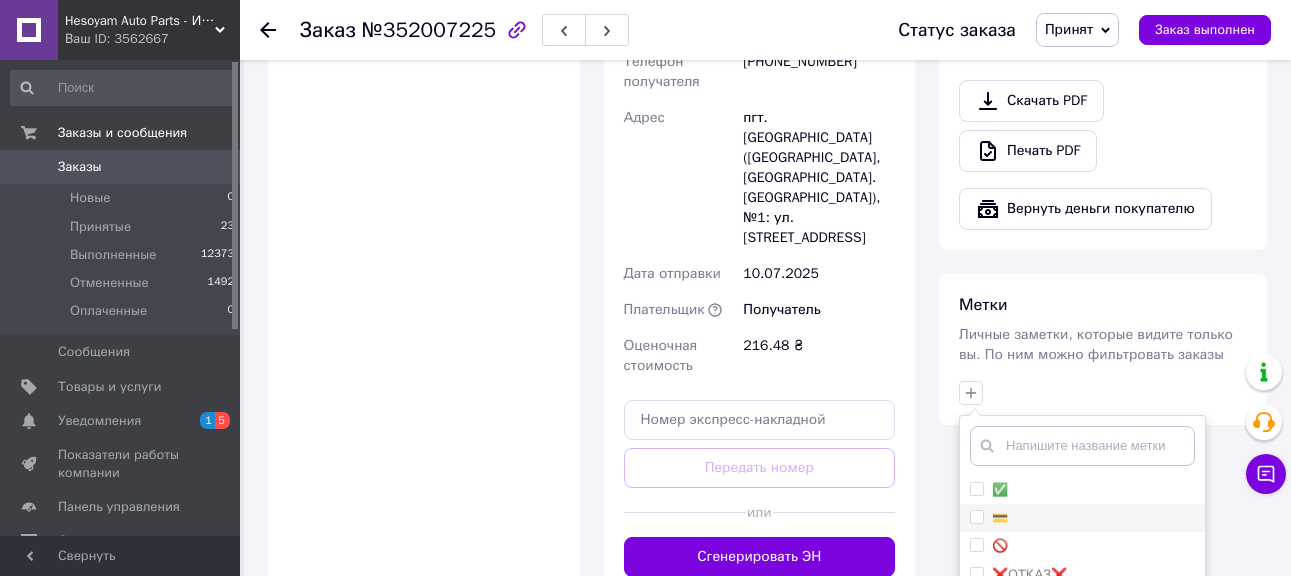 drag, startPoint x: 1030, startPoint y: 443, endPoint x: 1044, endPoint y: 468, distance: 28.653097 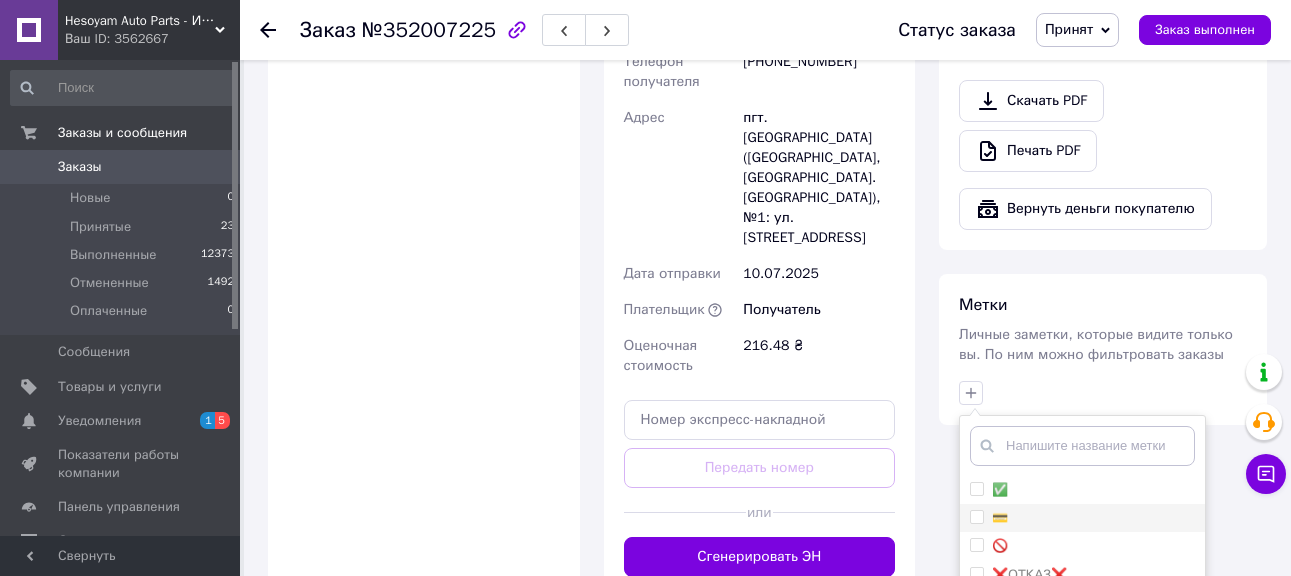 click on "✅" at bounding box center (1082, 490) 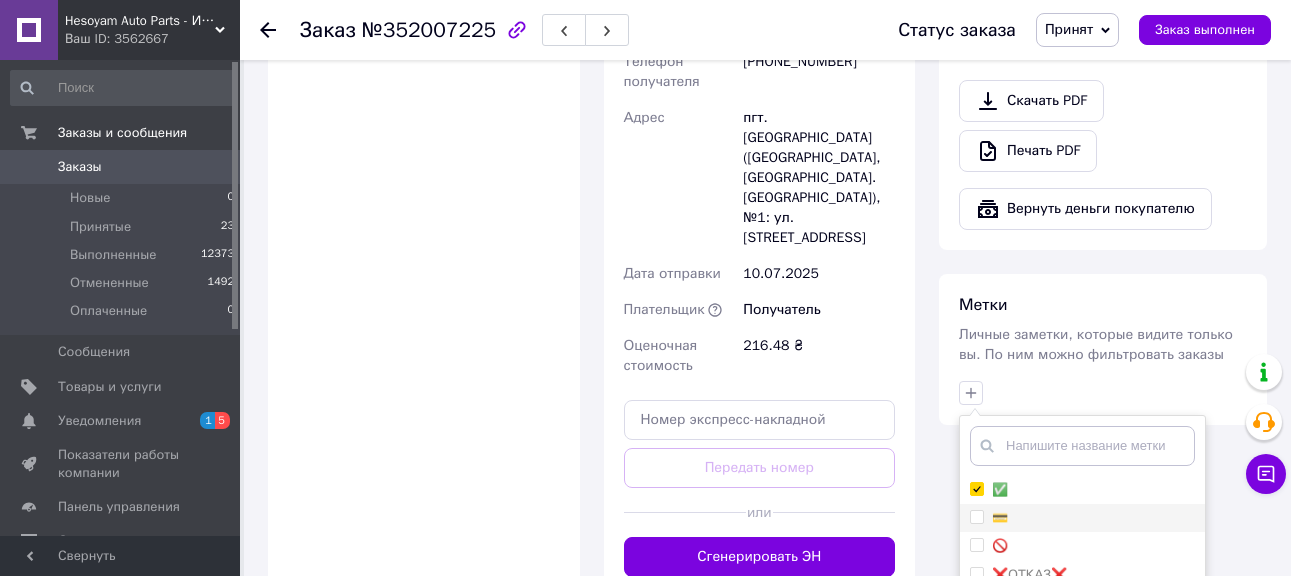 checkbox on "true" 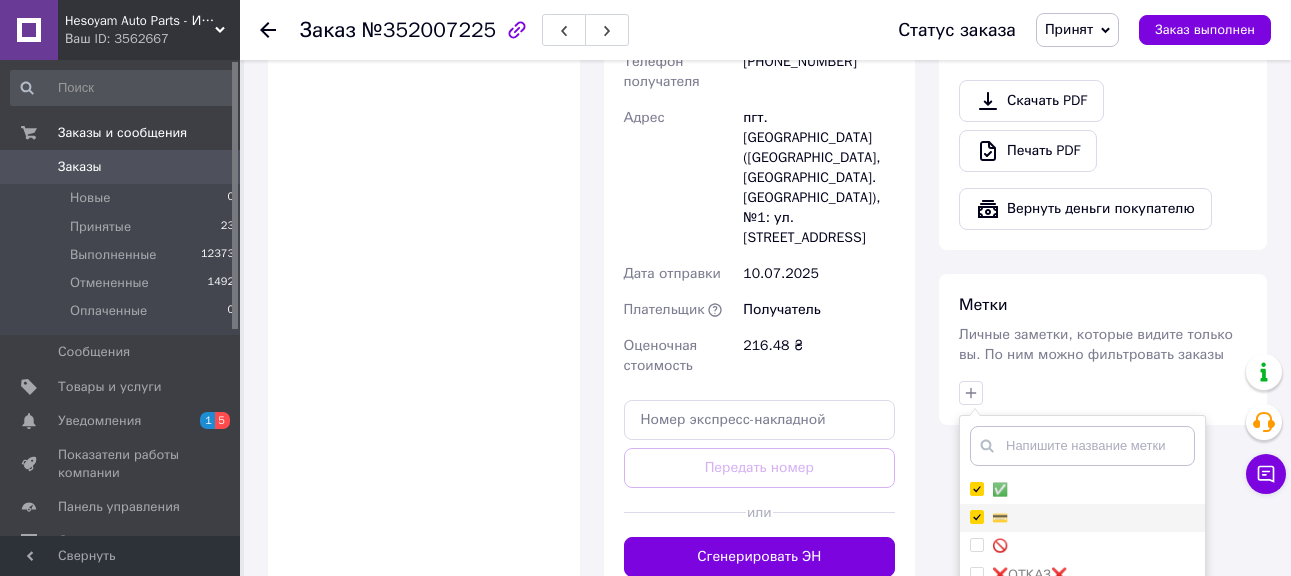 checkbox on "true" 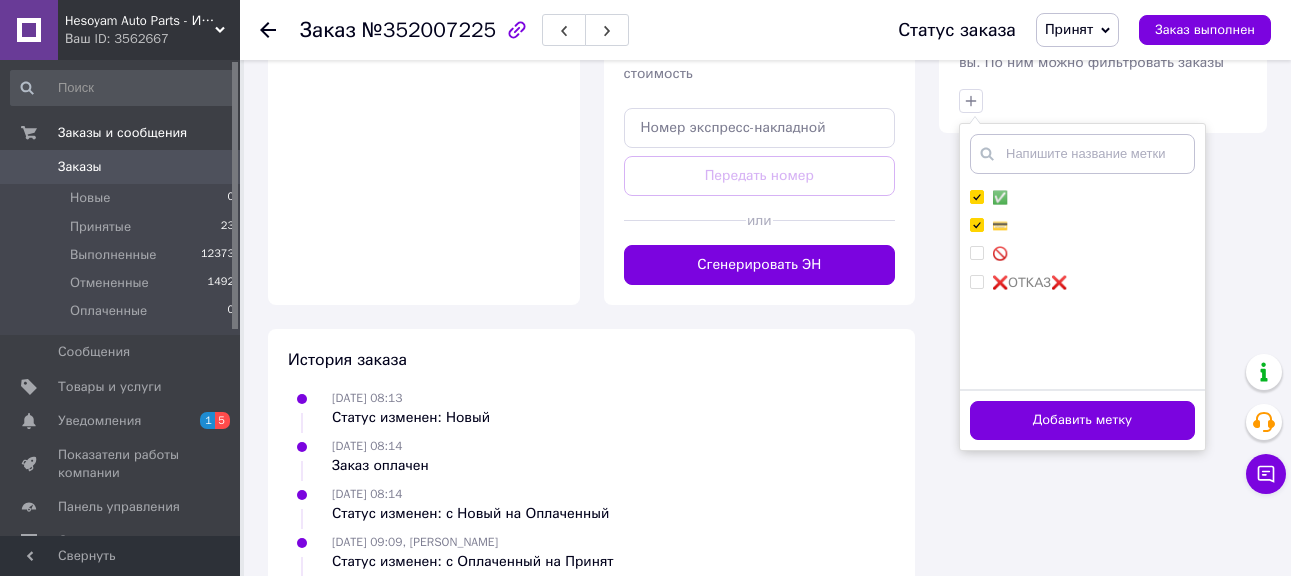 scroll, scrollTop: 1865, scrollLeft: 0, axis: vertical 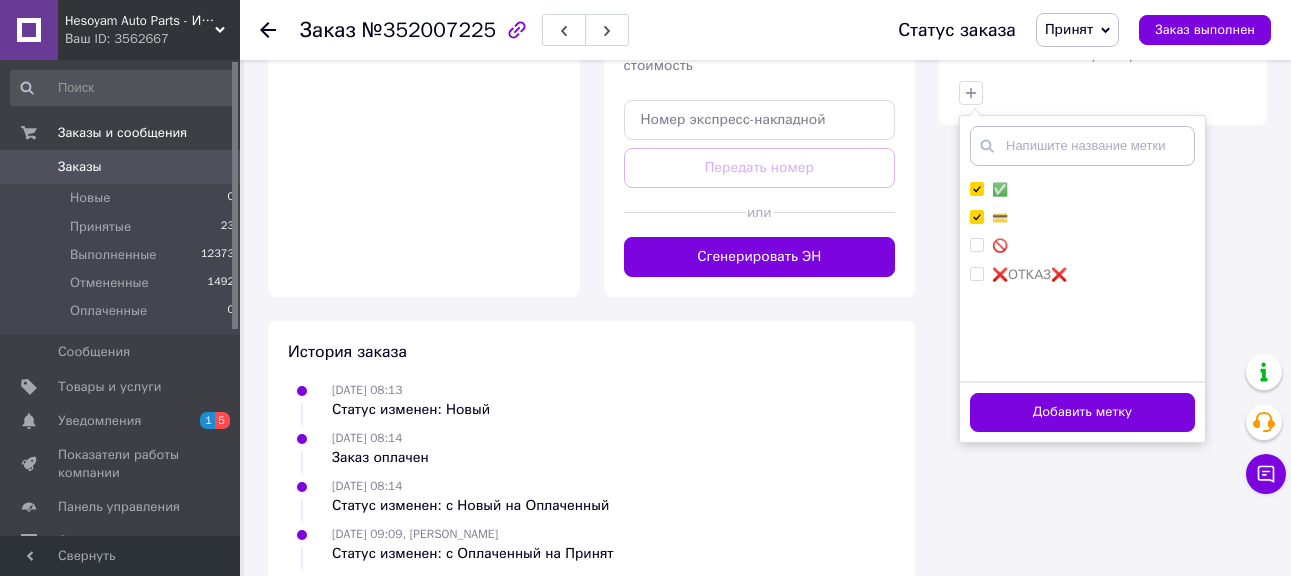 click on "Добавить метку" at bounding box center (1082, 411) 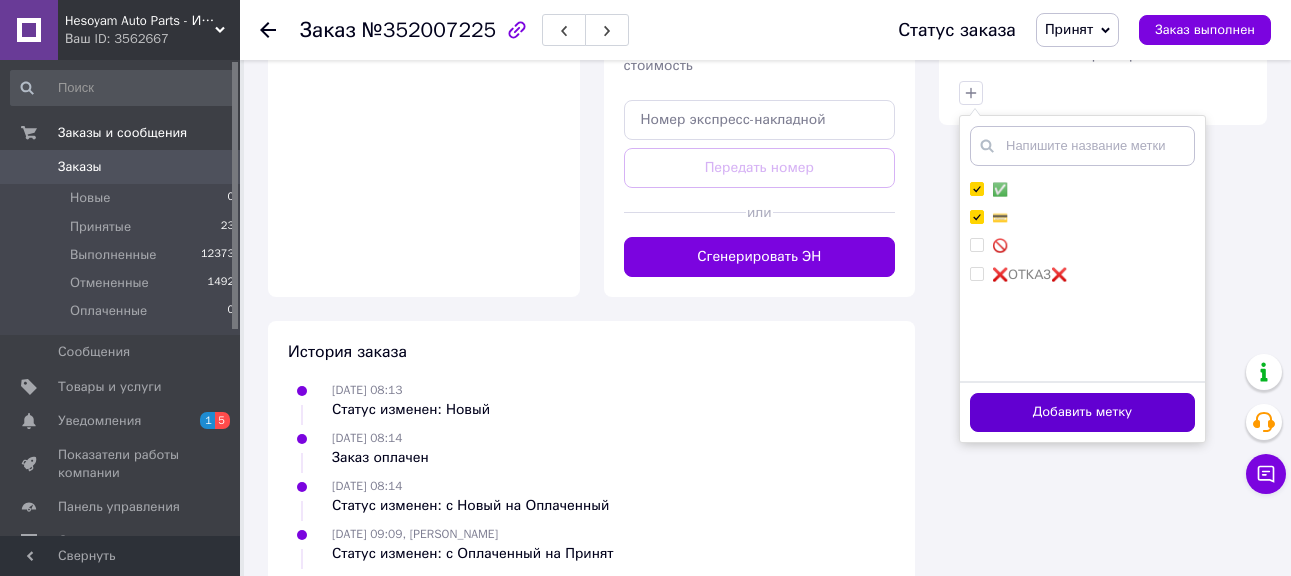 click on "Добавить метку" at bounding box center [1082, 412] 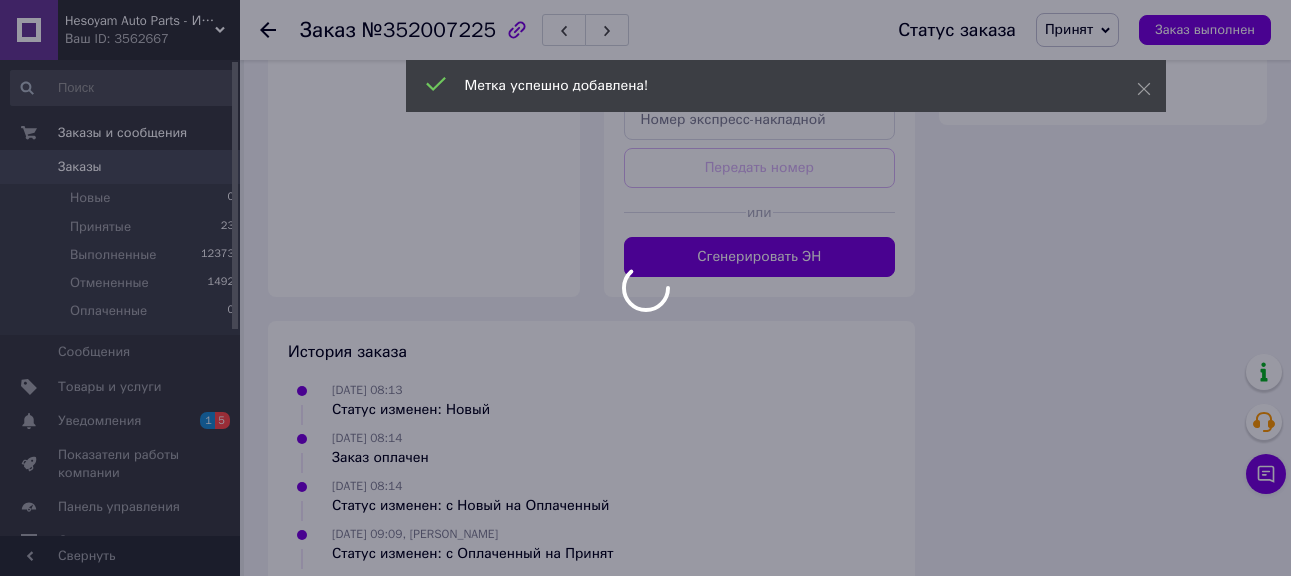 scroll, scrollTop: 0, scrollLeft: 0, axis: both 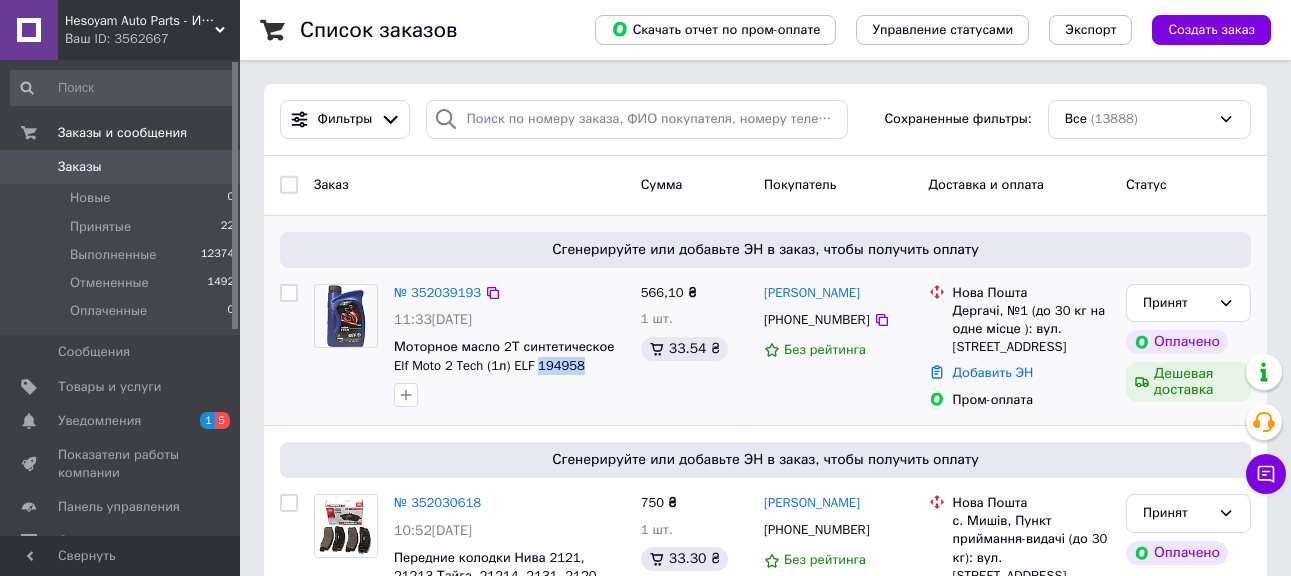 drag, startPoint x: 518, startPoint y: 367, endPoint x: 599, endPoint y: 357, distance: 81.61495 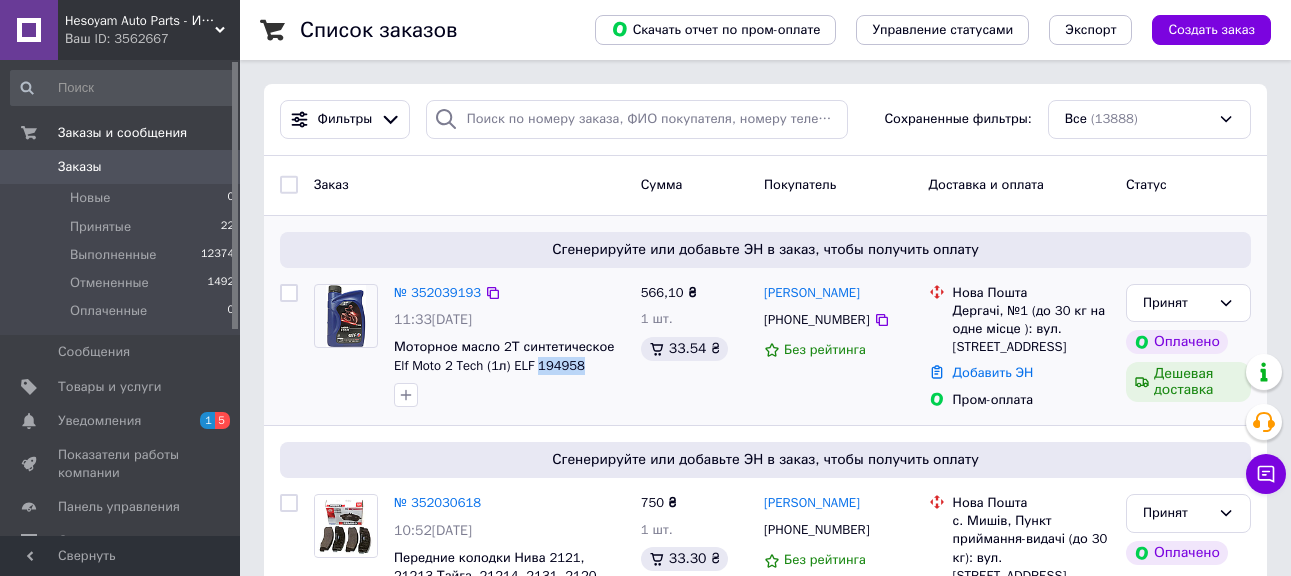 scroll, scrollTop: 100, scrollLeft: 0, axis: vertical 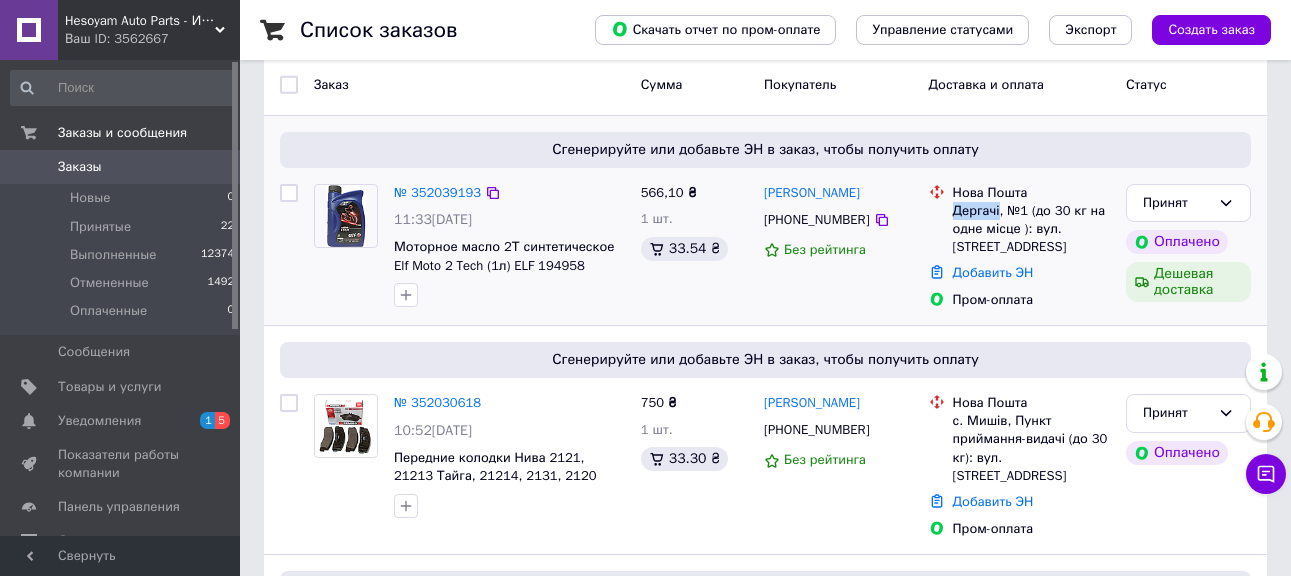 drag, startPoint x: 962, startPoint y: 214, endPoint x: 997, endPoint y: 211, distance: 35.128338 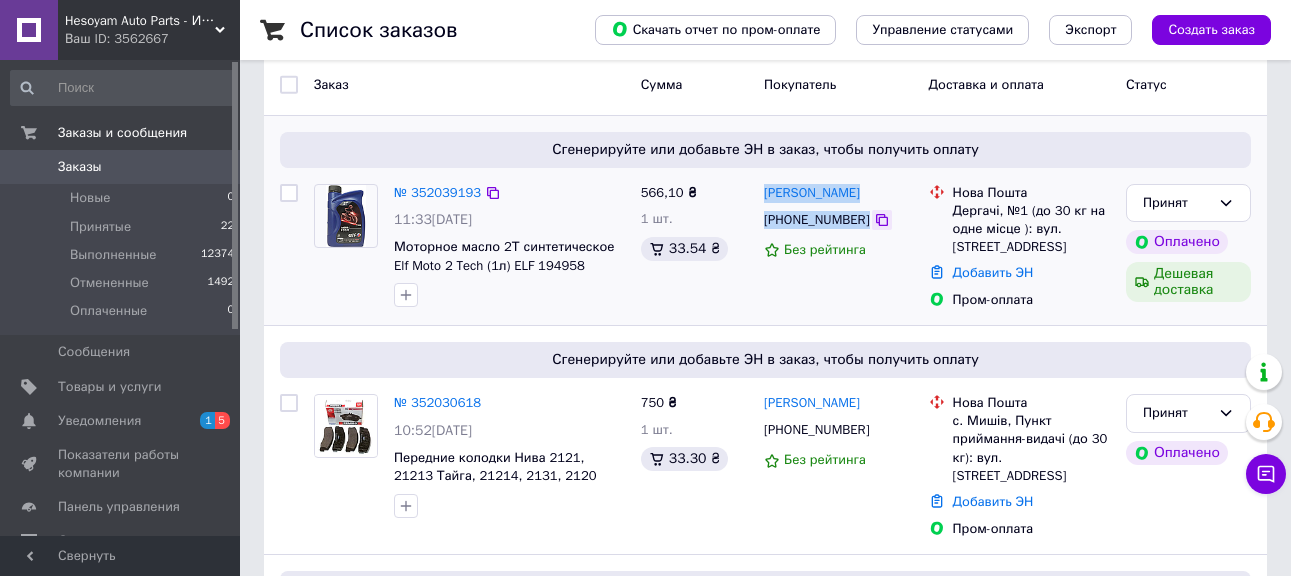 drag, startPoint x: 762, startPoint y: 199, endPoint x: 861, endPoint y: 223, distance: 101.86756 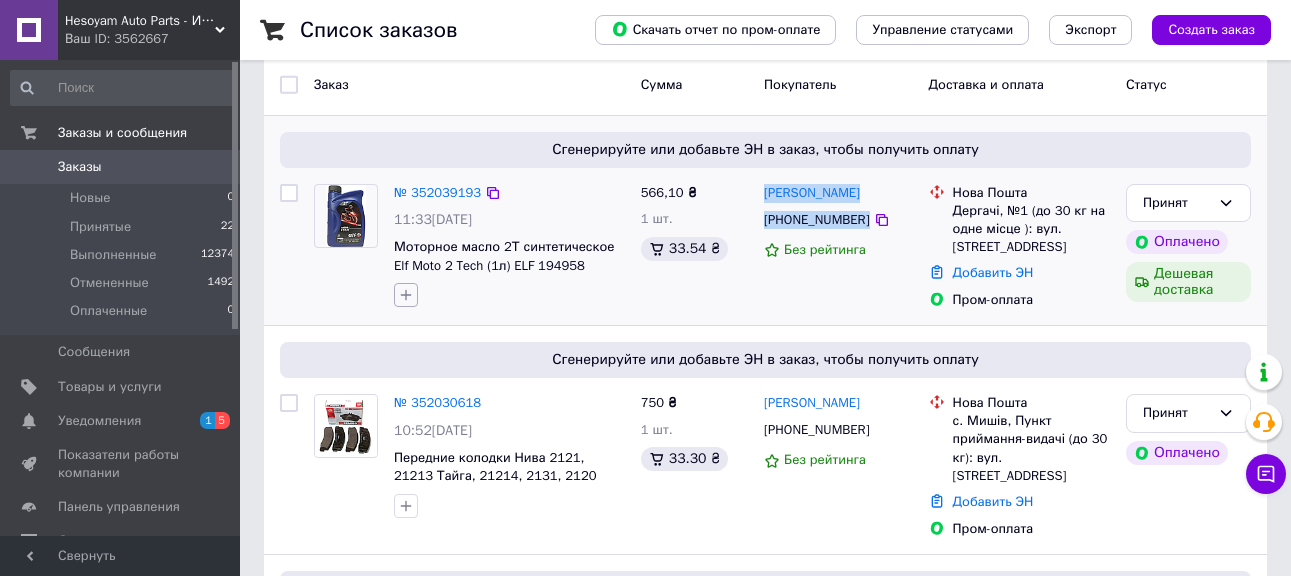 click 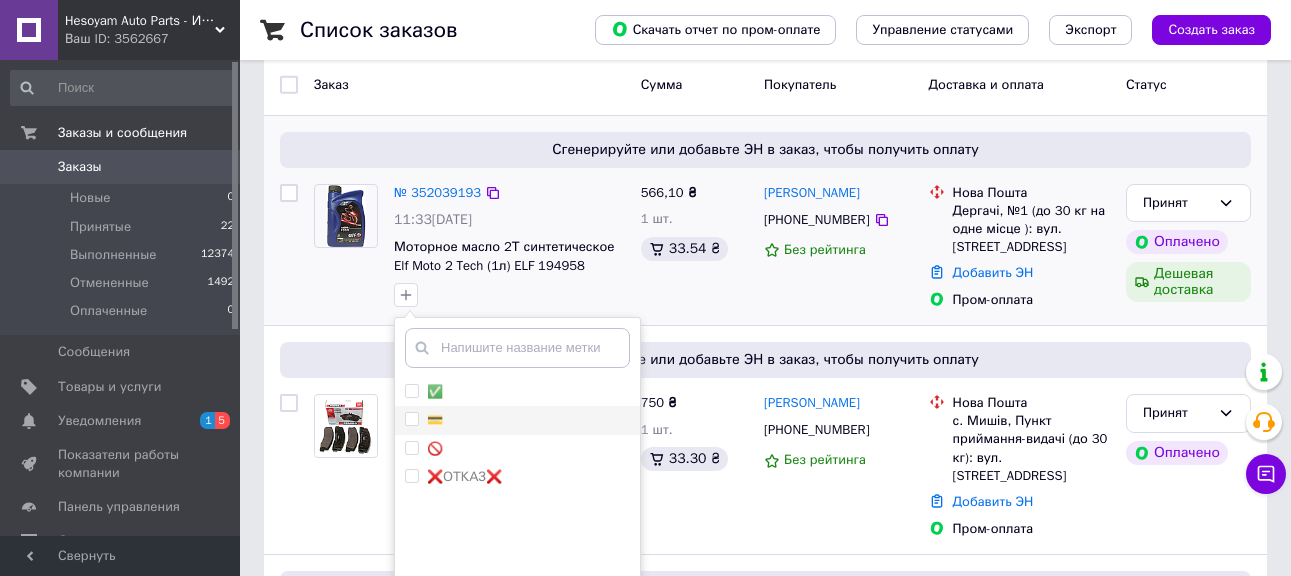 click on "💳" at bounding box center [517, 420] 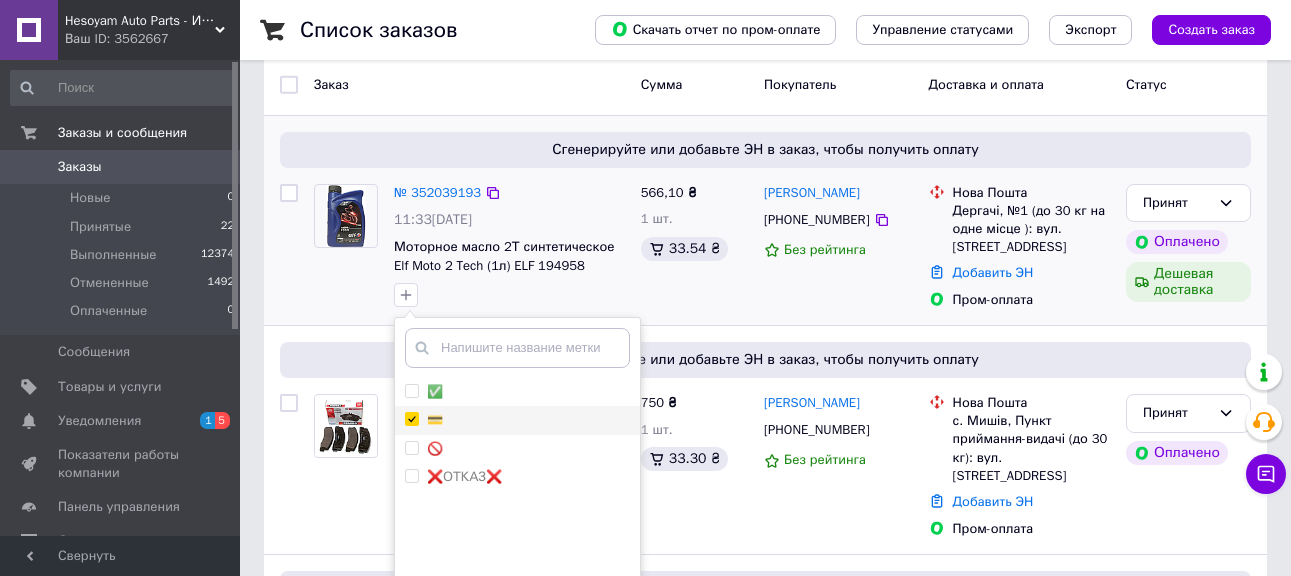 checkbox on "true" 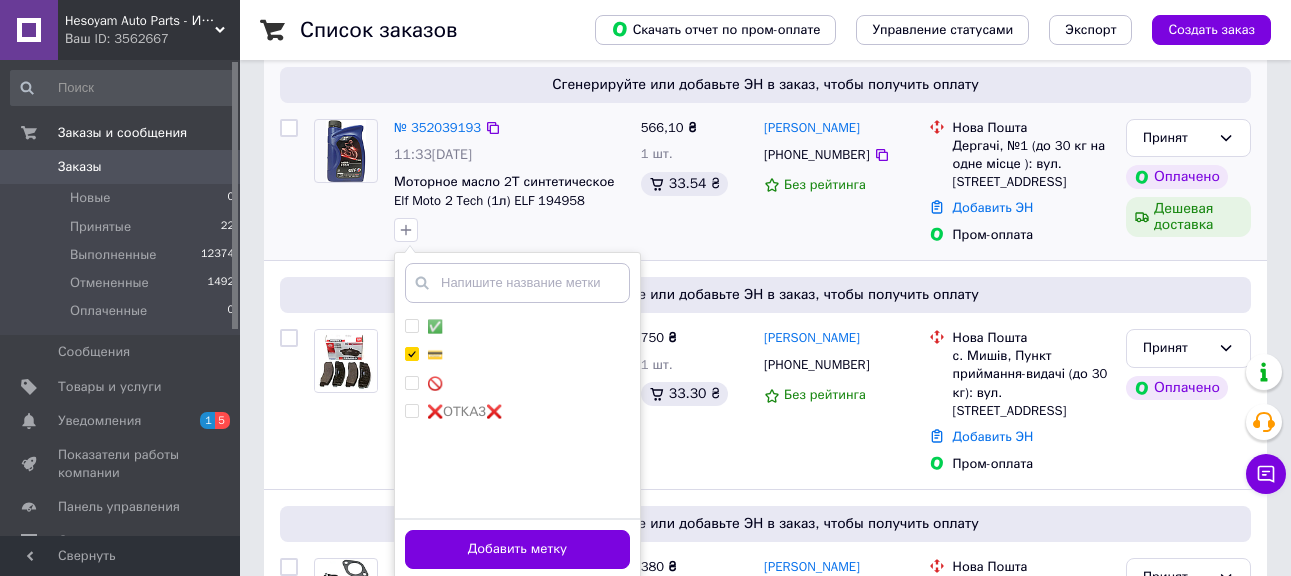 scroll, scrollTop: 200, scrollLeft: 0, axis: vertical 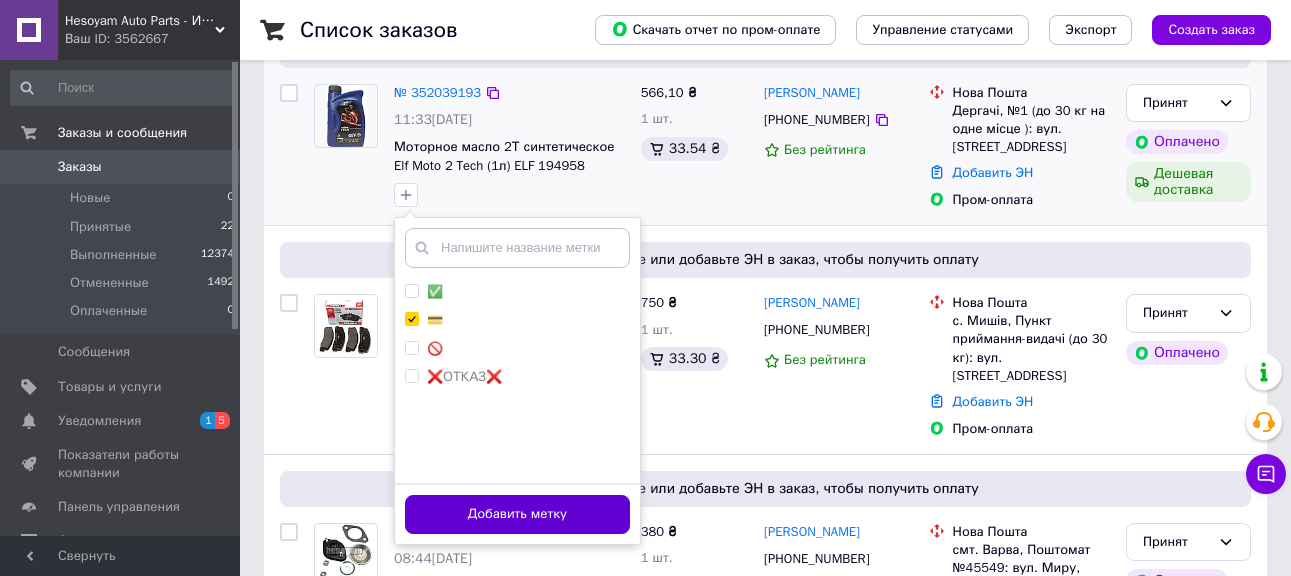 click on "Добавить метку" at bounding box center [517, 514] 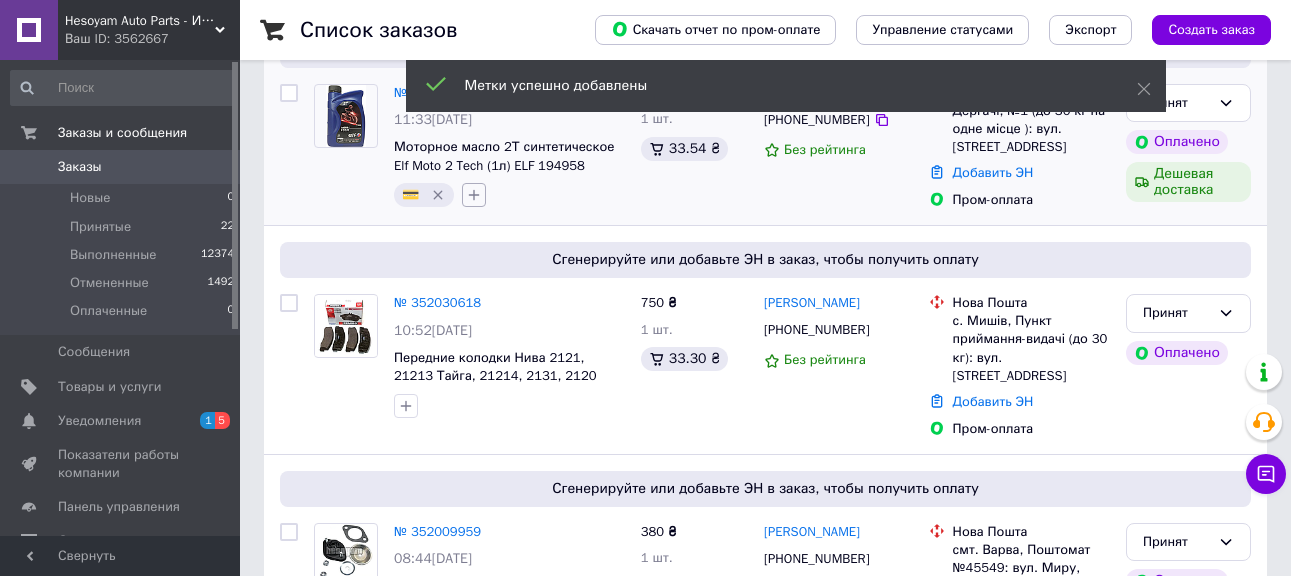 click at bounding box center (474, 195) 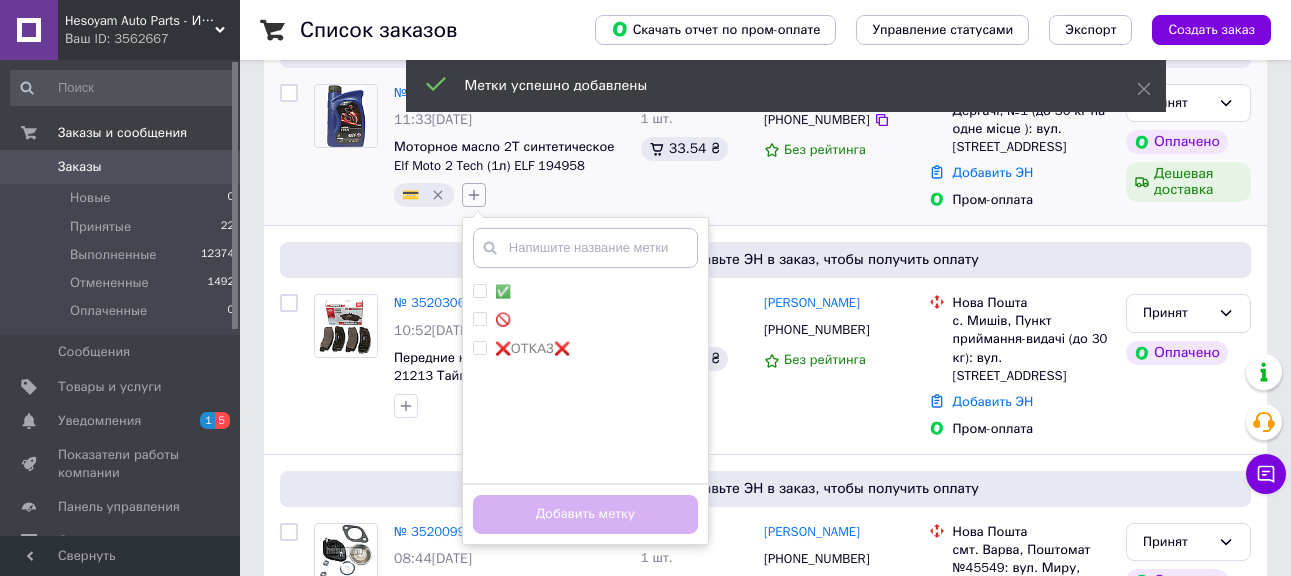 click on "✅" at bounding box center (585, 292) 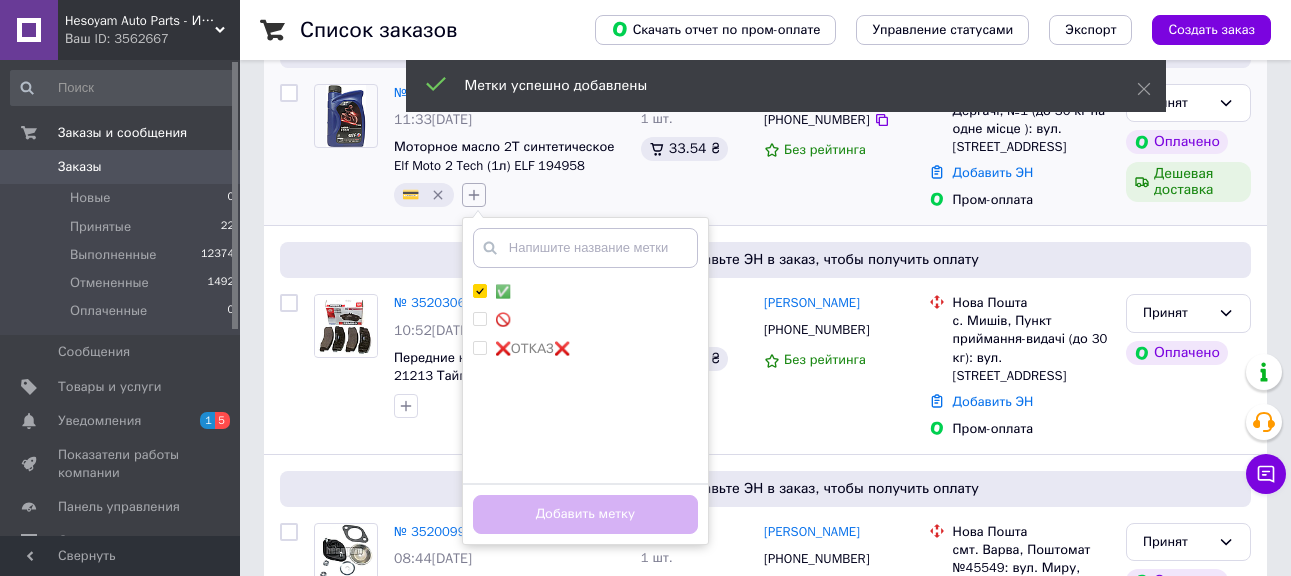checkbox on "true" 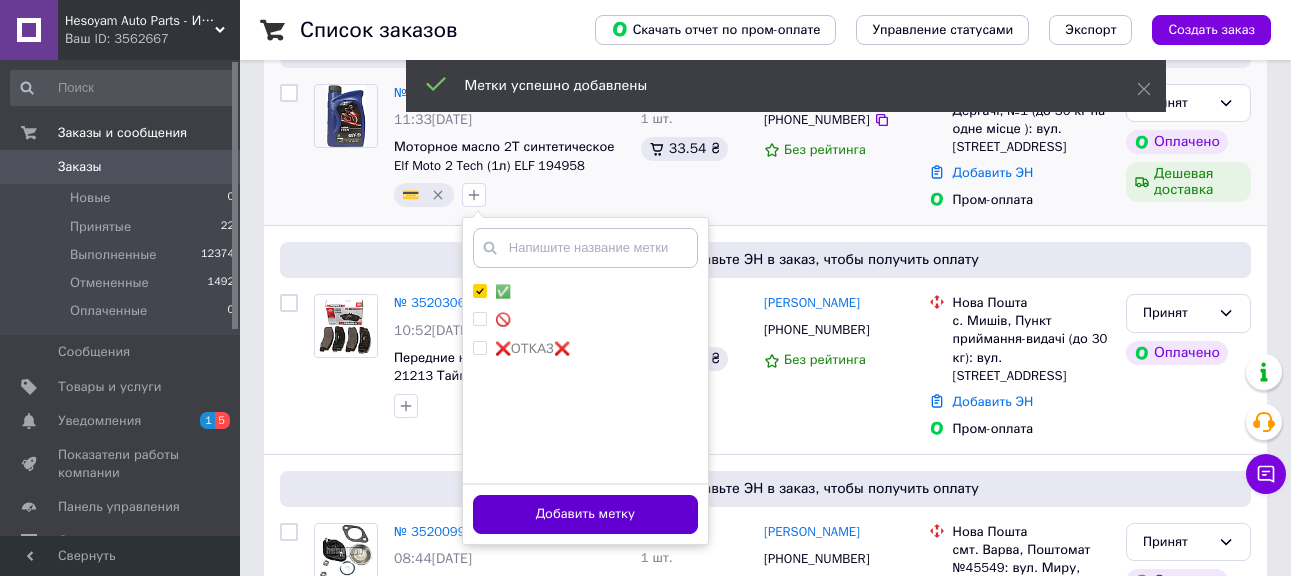 click on "Добавить метку" at bounding box center (585, 514) 